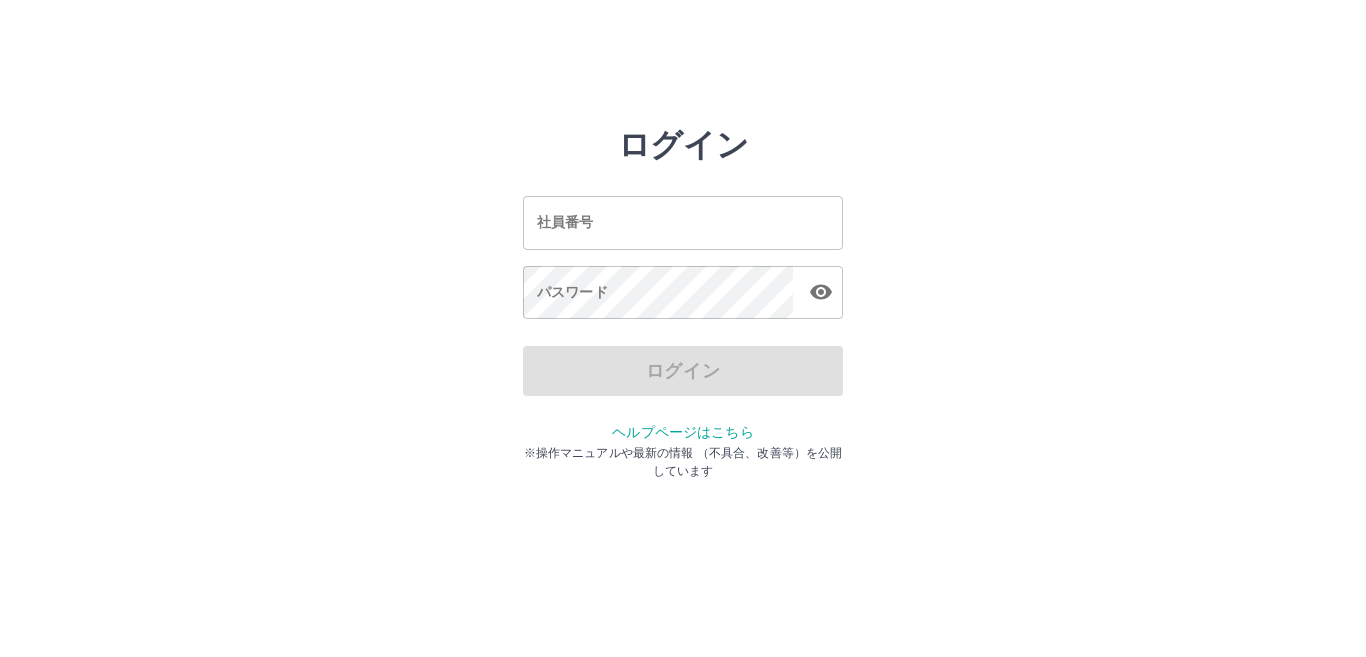 scroll, scrollTop: 0, scrollLeft: 0, axis: both 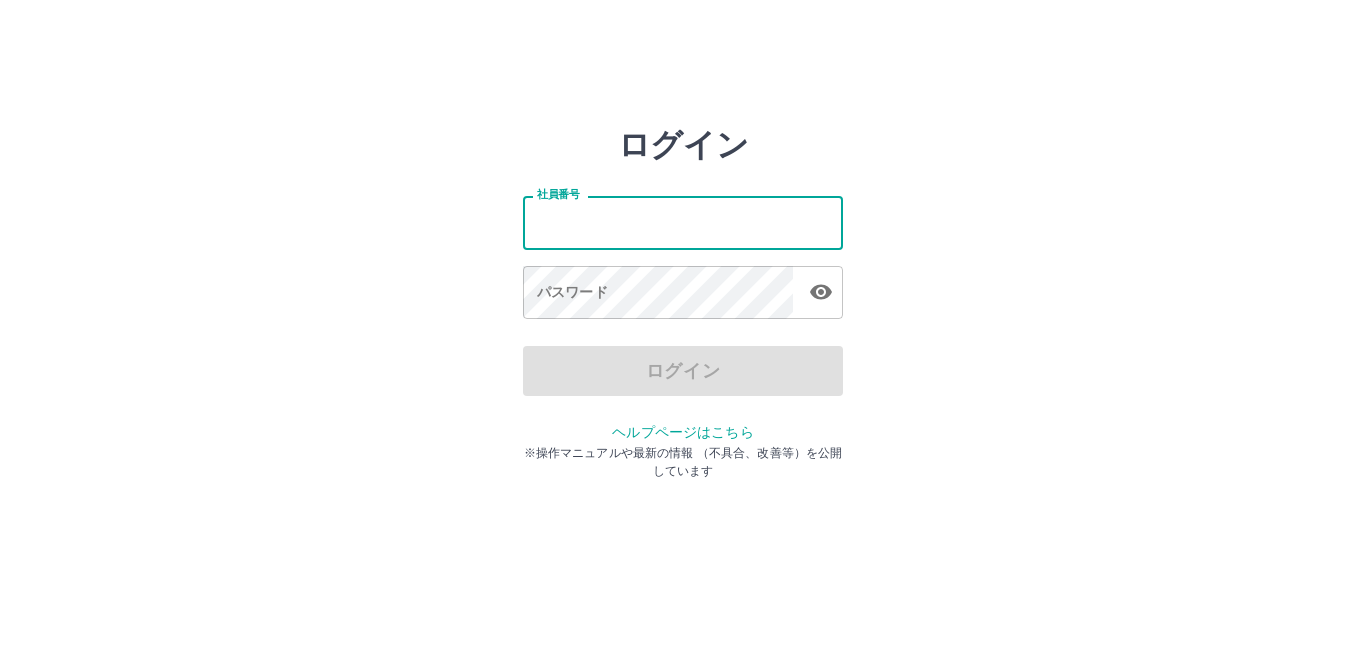 click on "社員番号" at bounding box center [683, 222] 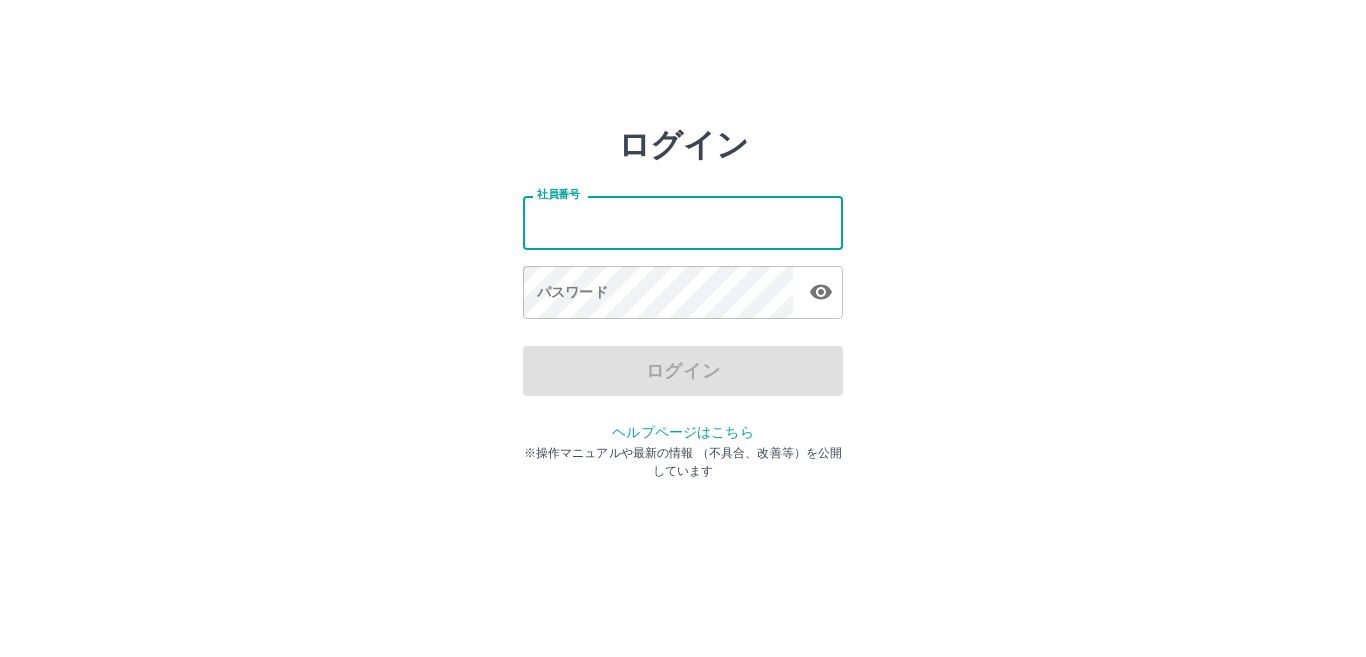 type on "*******" 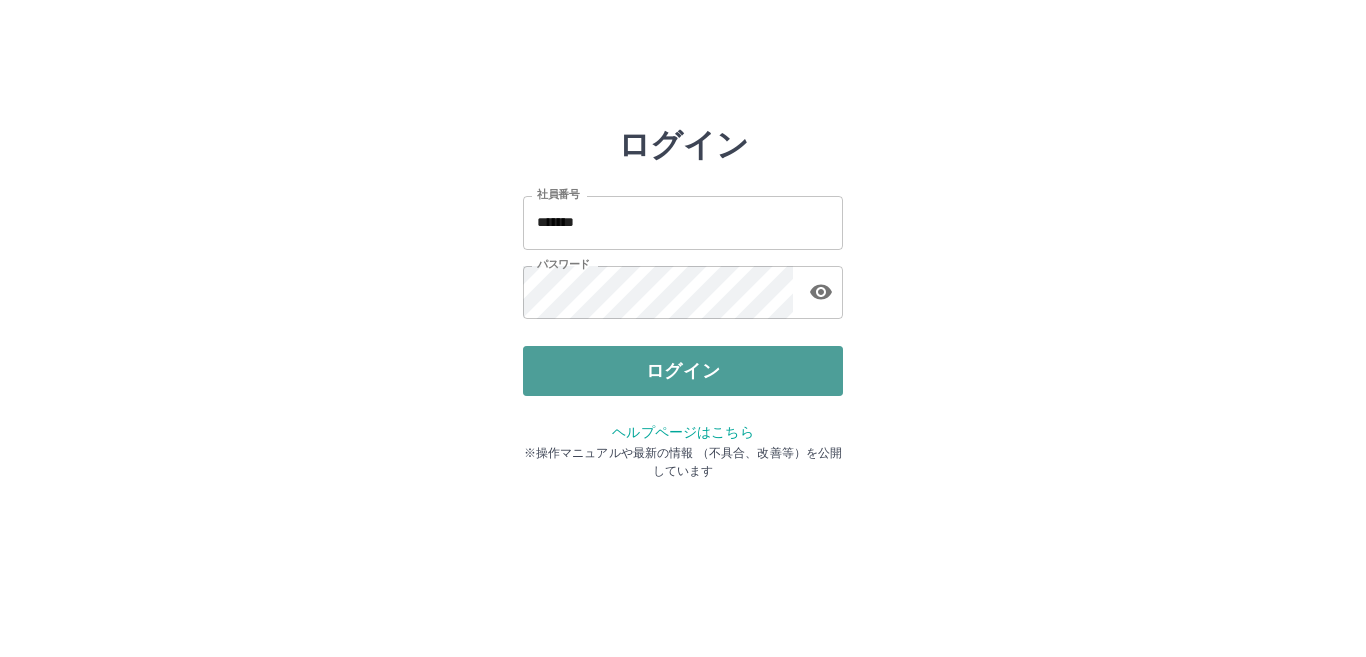 click on "ログイン" at bounding box center (683, 371) 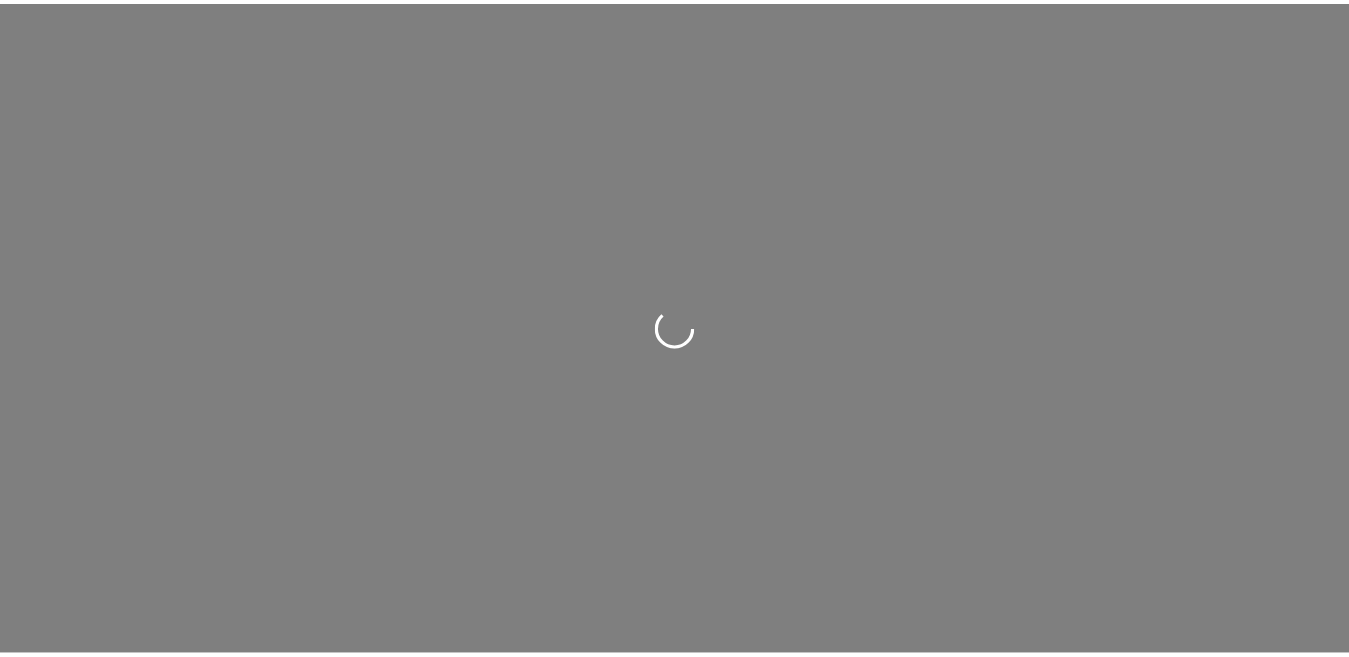scroll, scrollTop: 0, scrollLeft: 0, axis: both 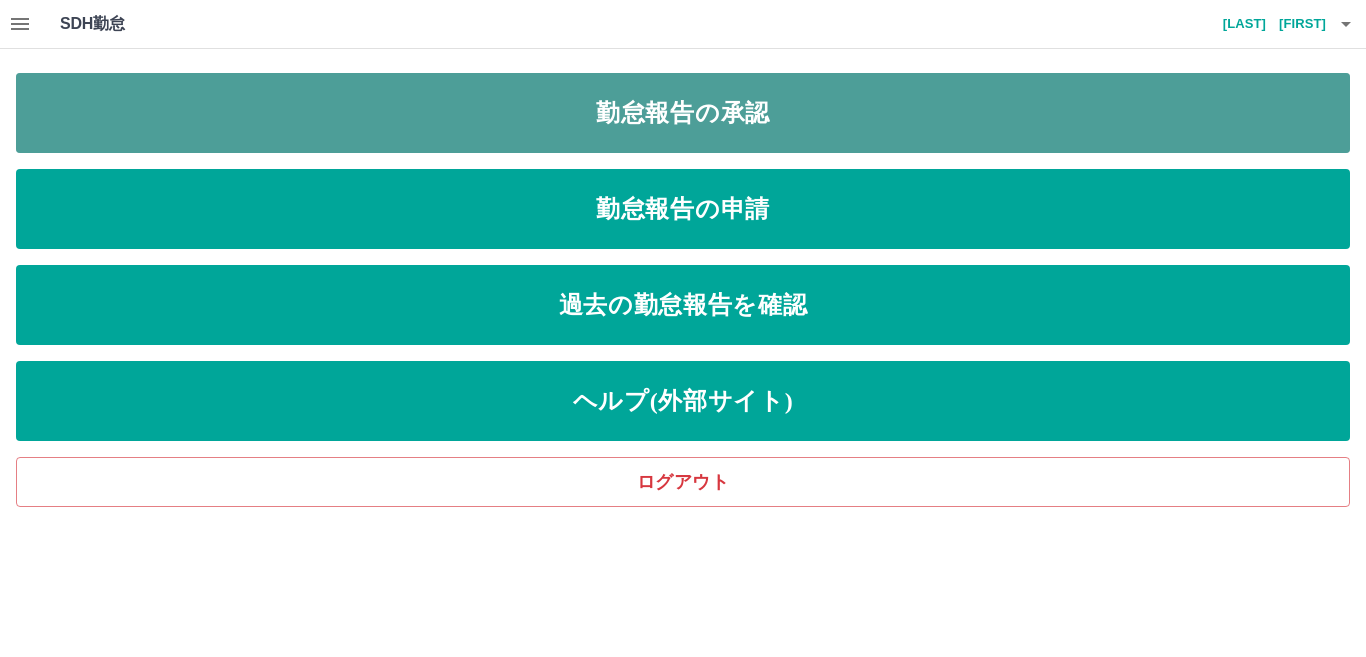 click on "勤怠報告の承認" at bounding box center (683, 113) 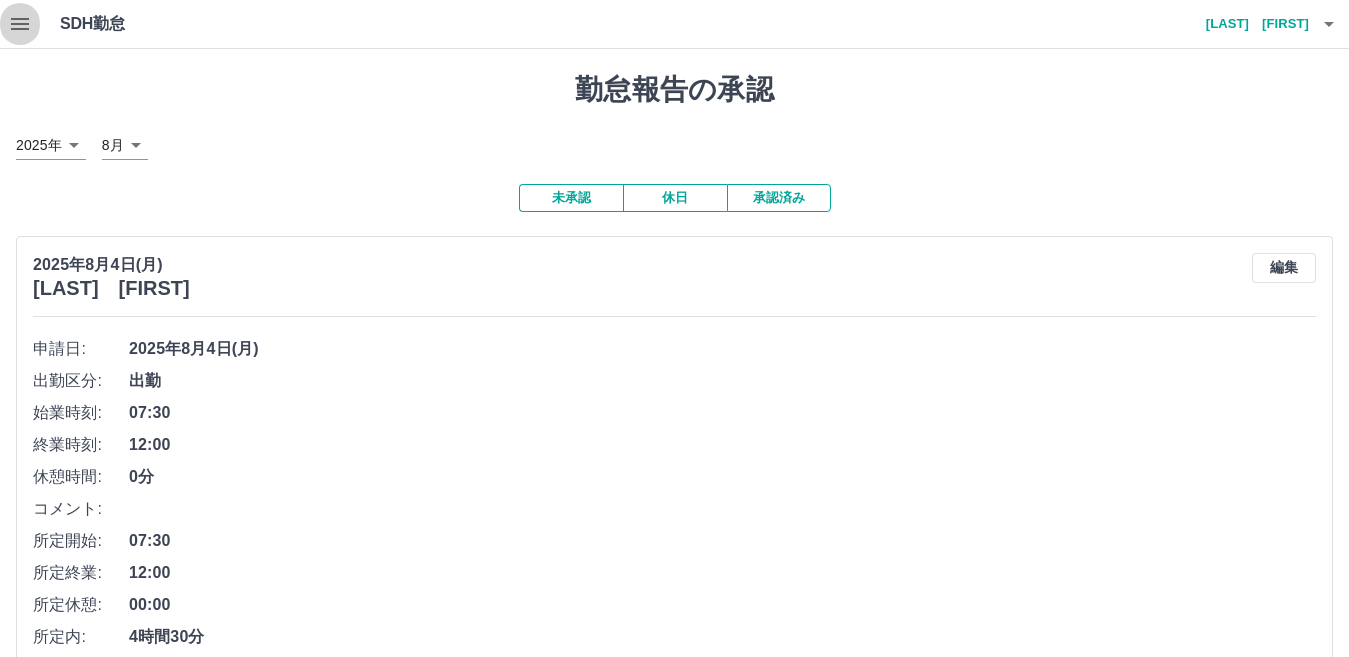 click 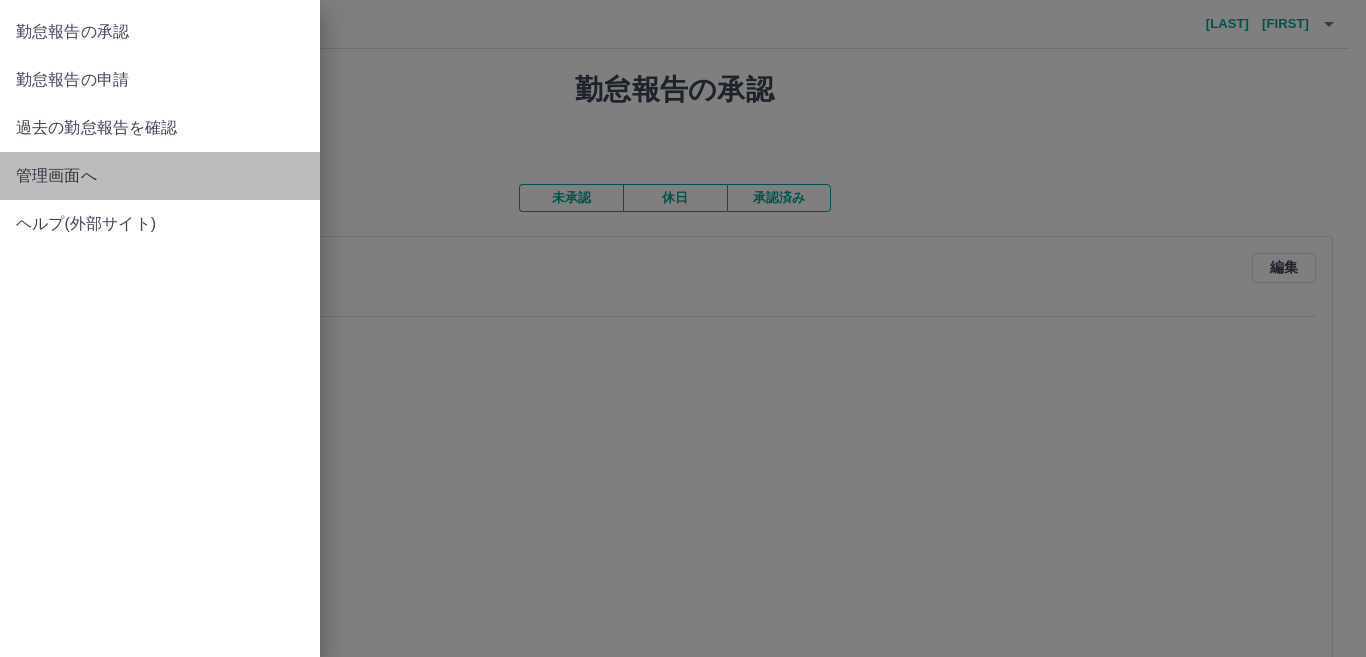 click on "管理画面へ" at bounding box center [160, 176] 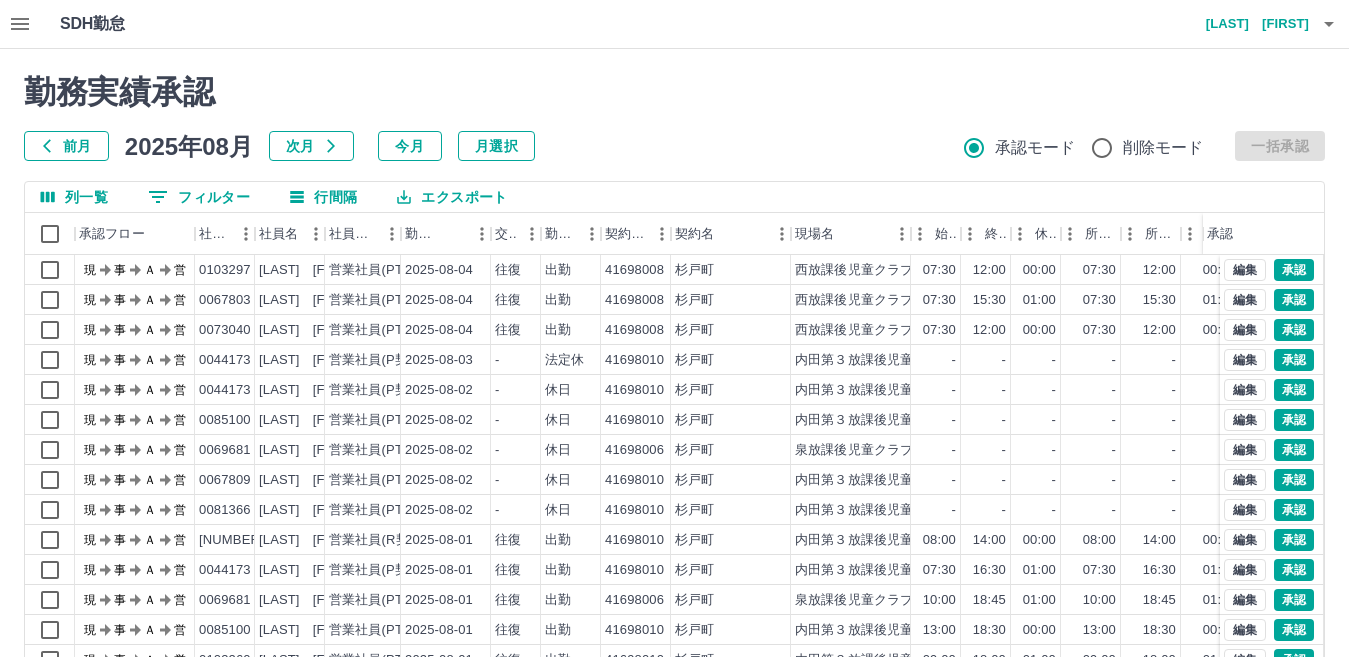 scroll, scrollTop: 104, scrollLeft: 0, axis: vertical 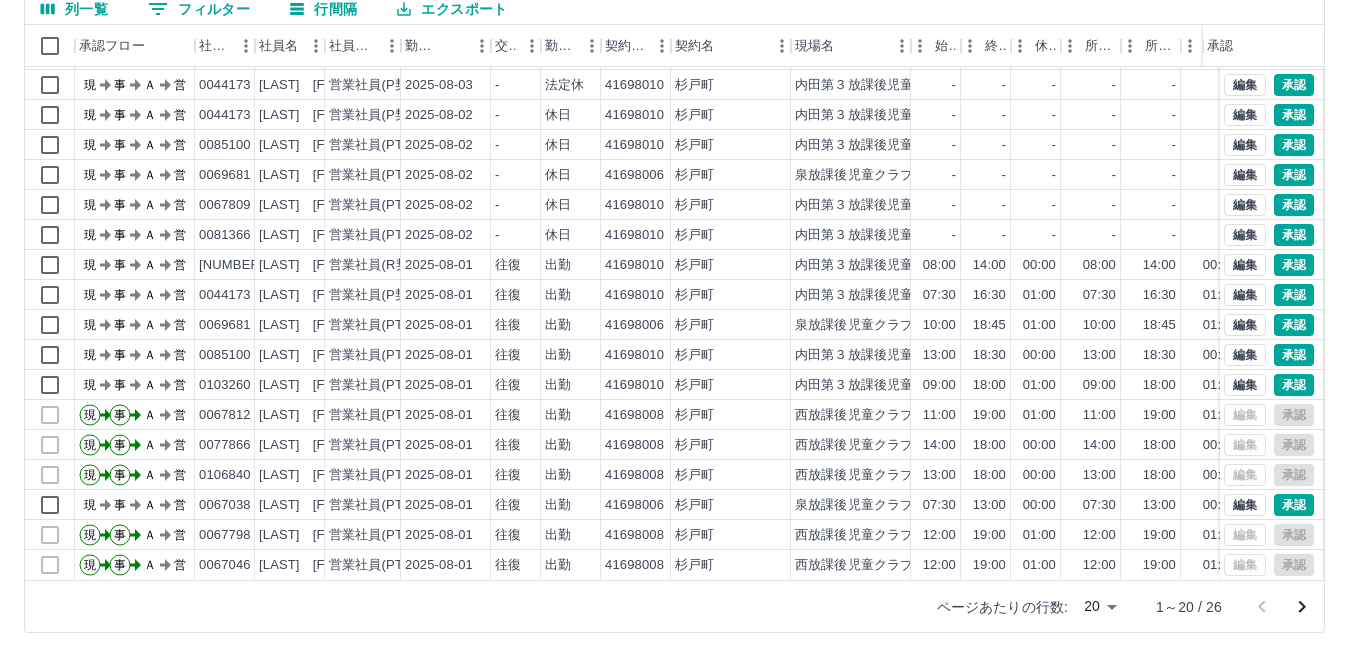 click 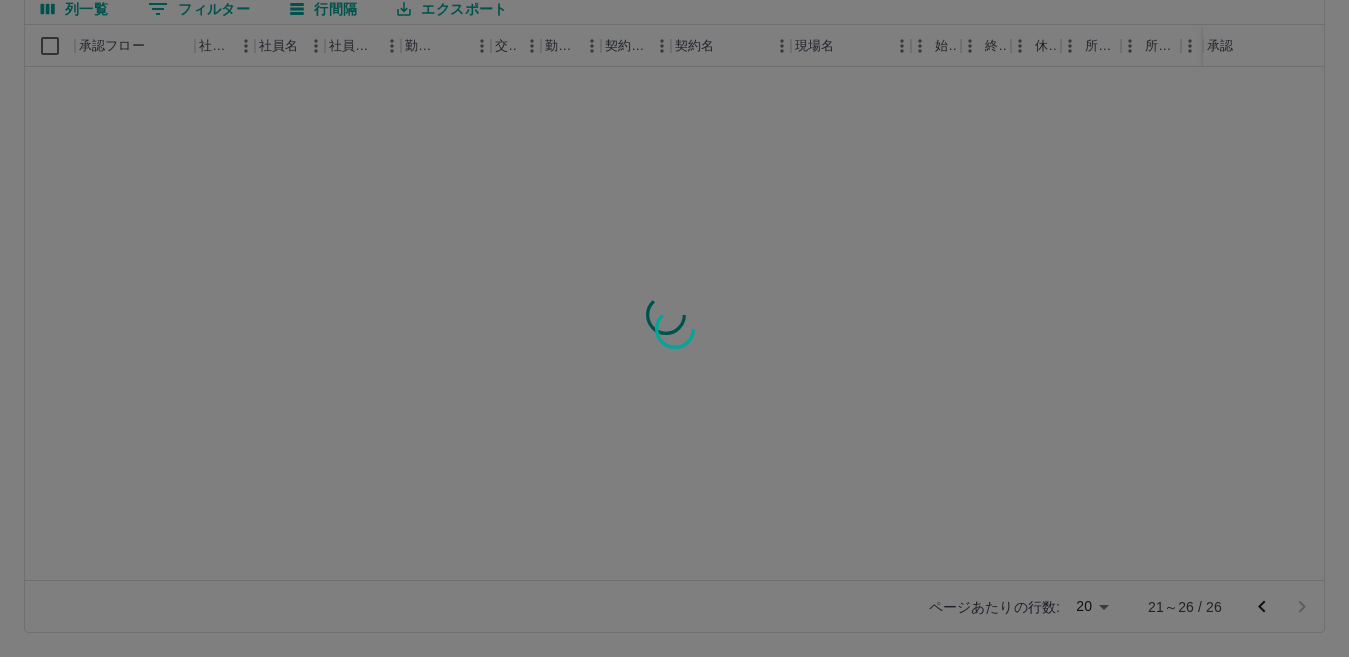 scroll, scrollTop: 0, scrollLeft: 0, axis: both 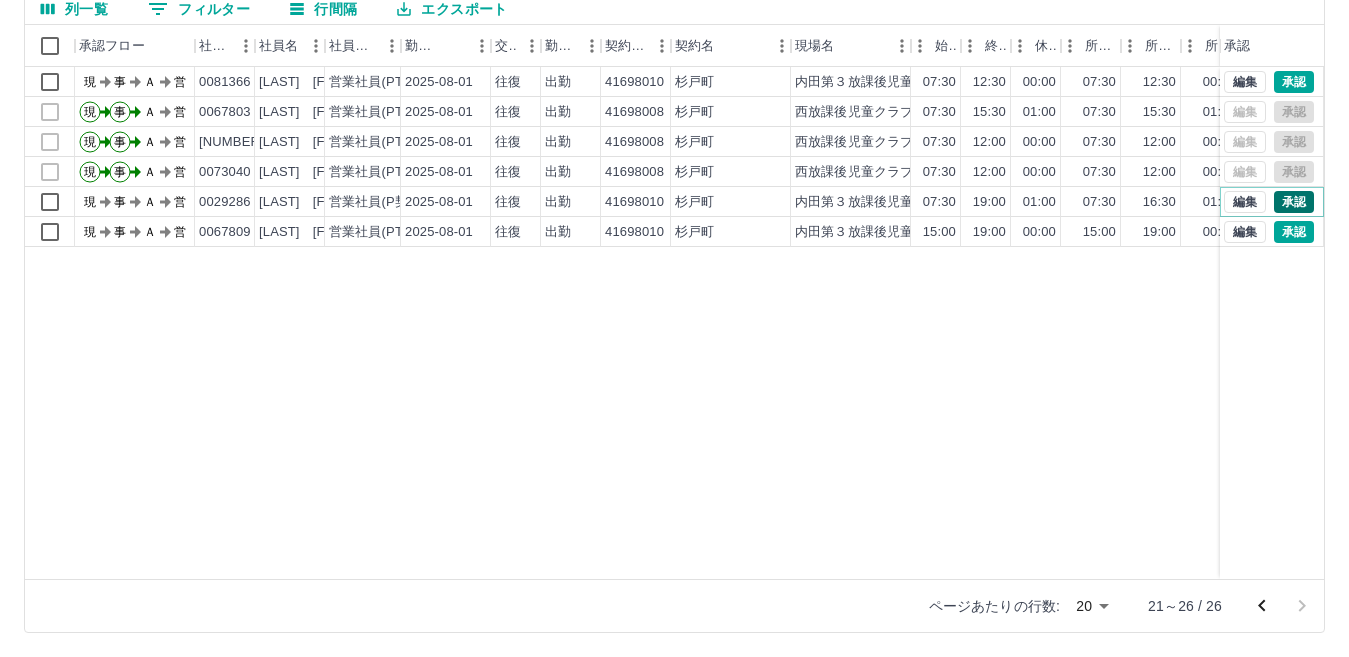 click on "承認" at bounding box center (1294, 202) 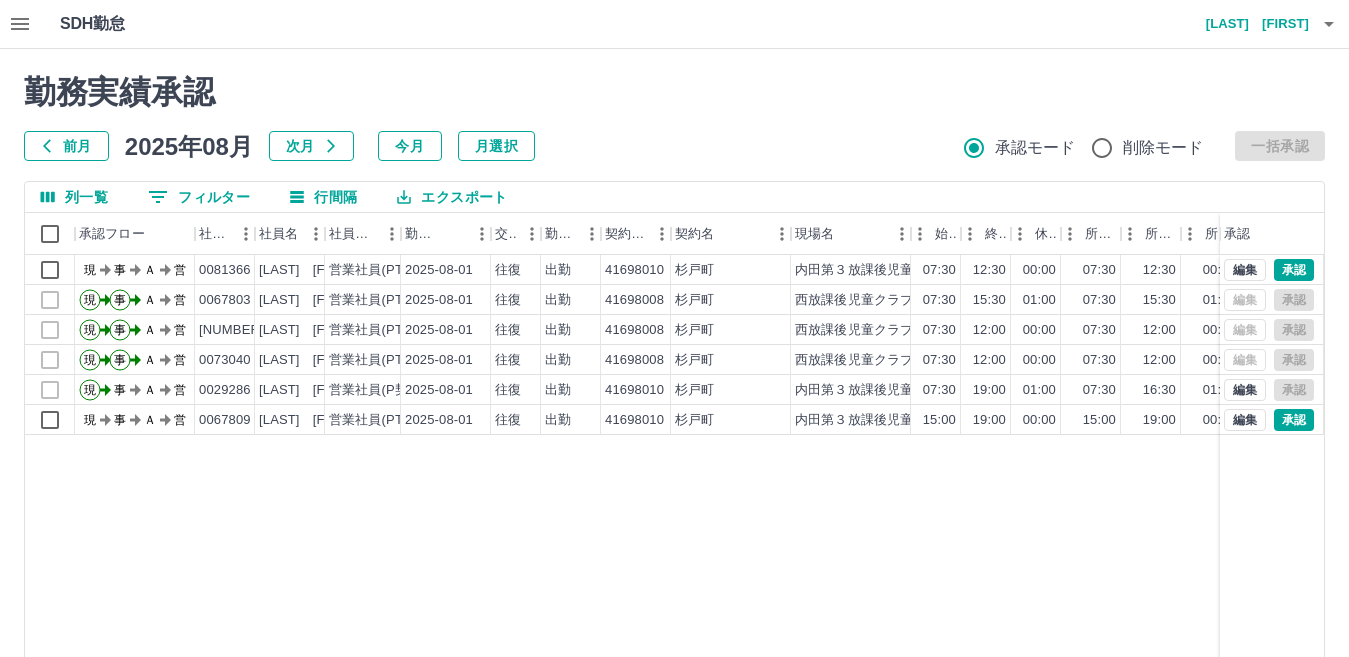 scroll, scrollTop: 188, scrollLeft: 0, axis: vertical 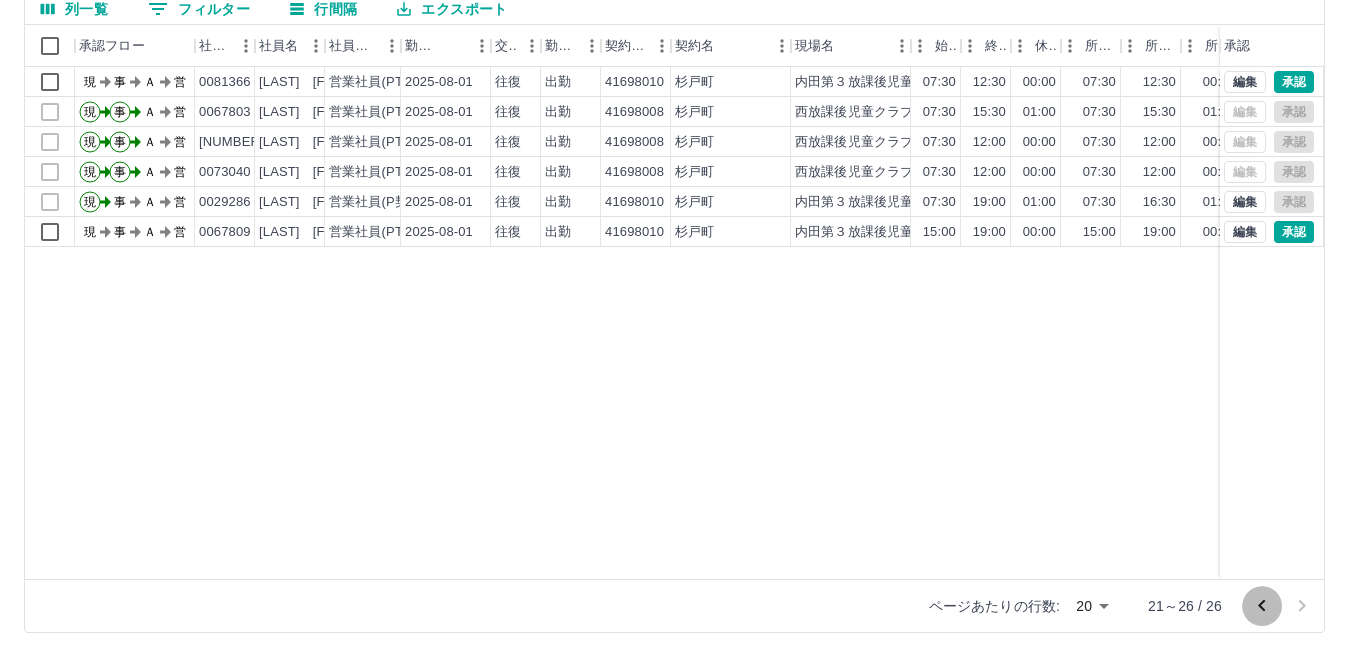 click 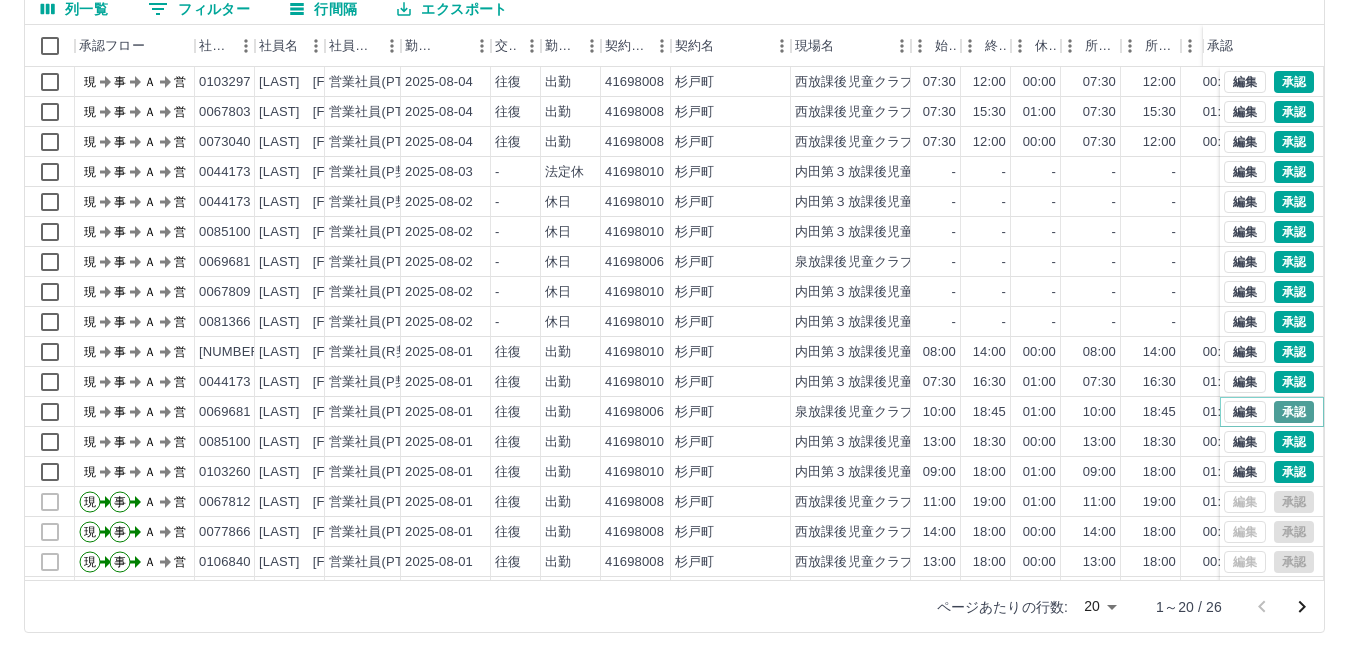 click on "承認" at bounding box center [1294, 412] 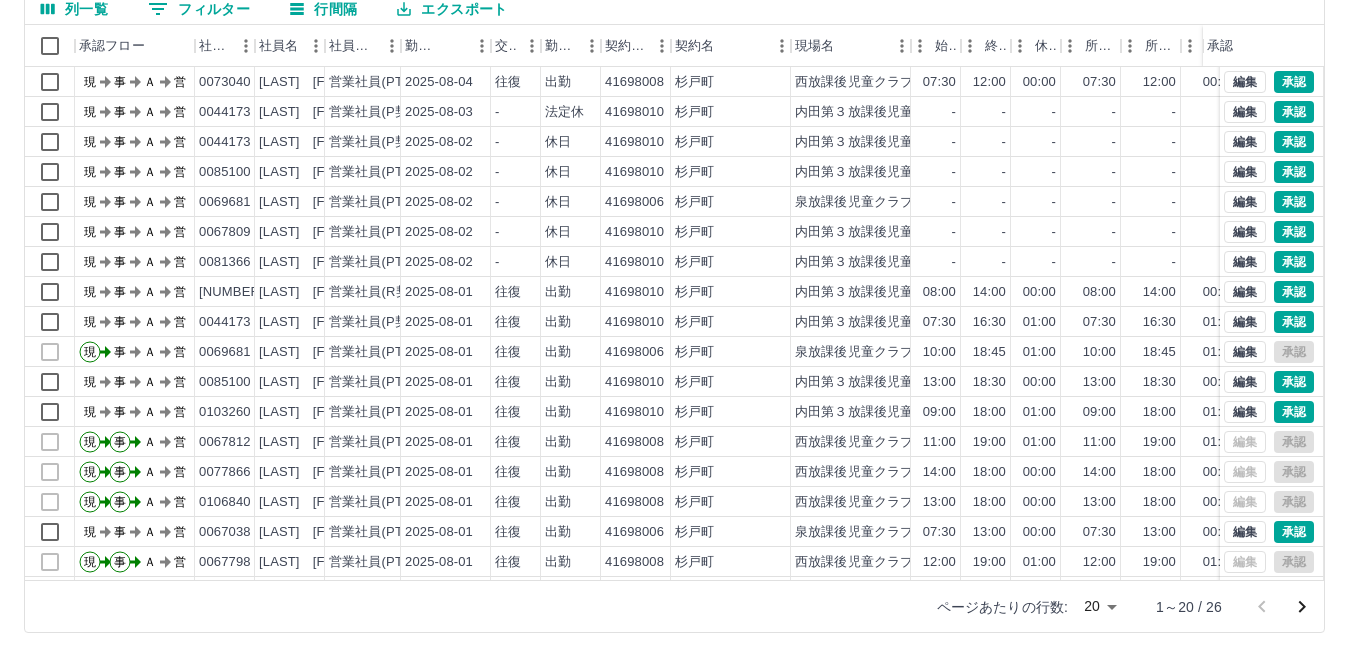 scroll, scrollTop: 104, scrollLeft: 0, axis: vertical 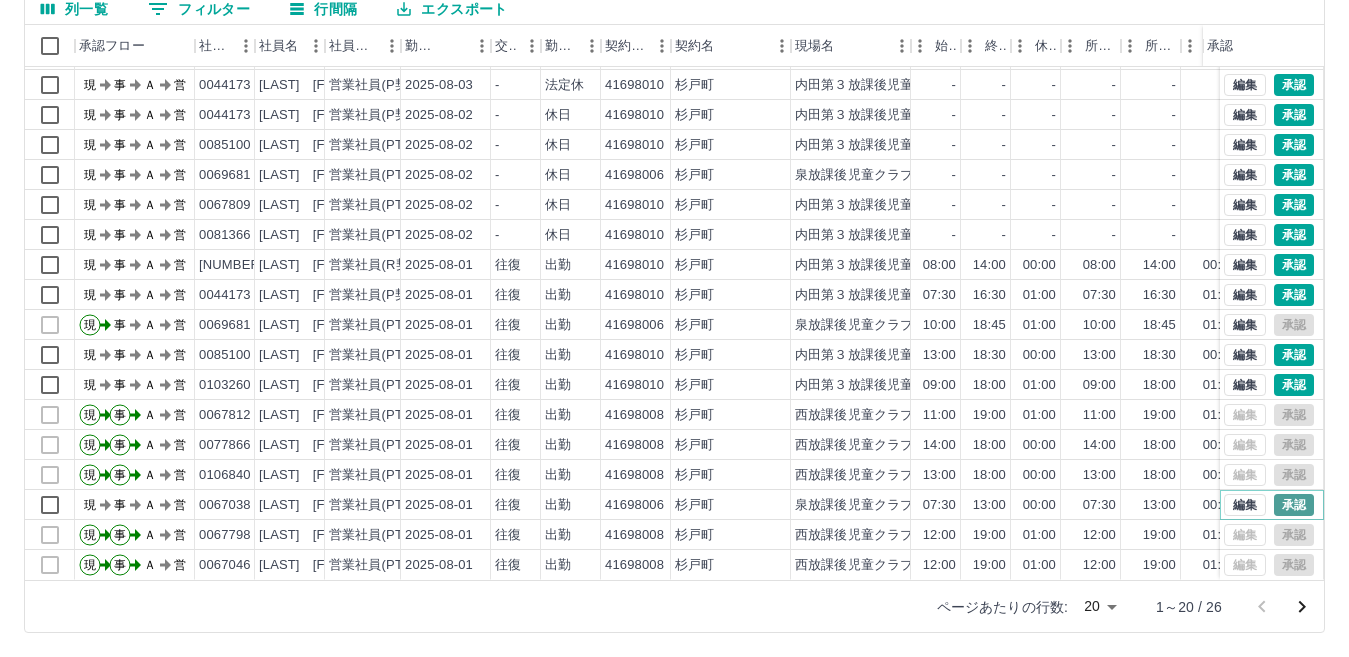click on "承認" at bounding box center [1294, 505] 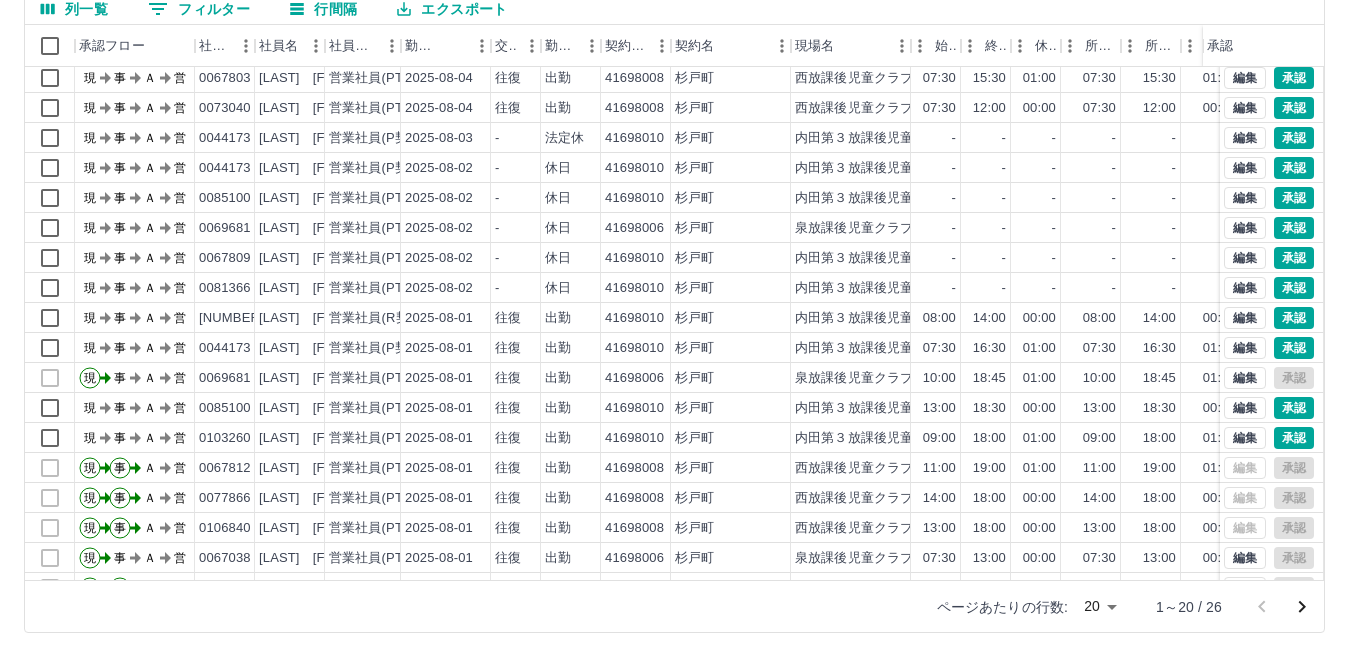 scroll, scrollTop: 4, scrollLeft: 0, axis: vertical 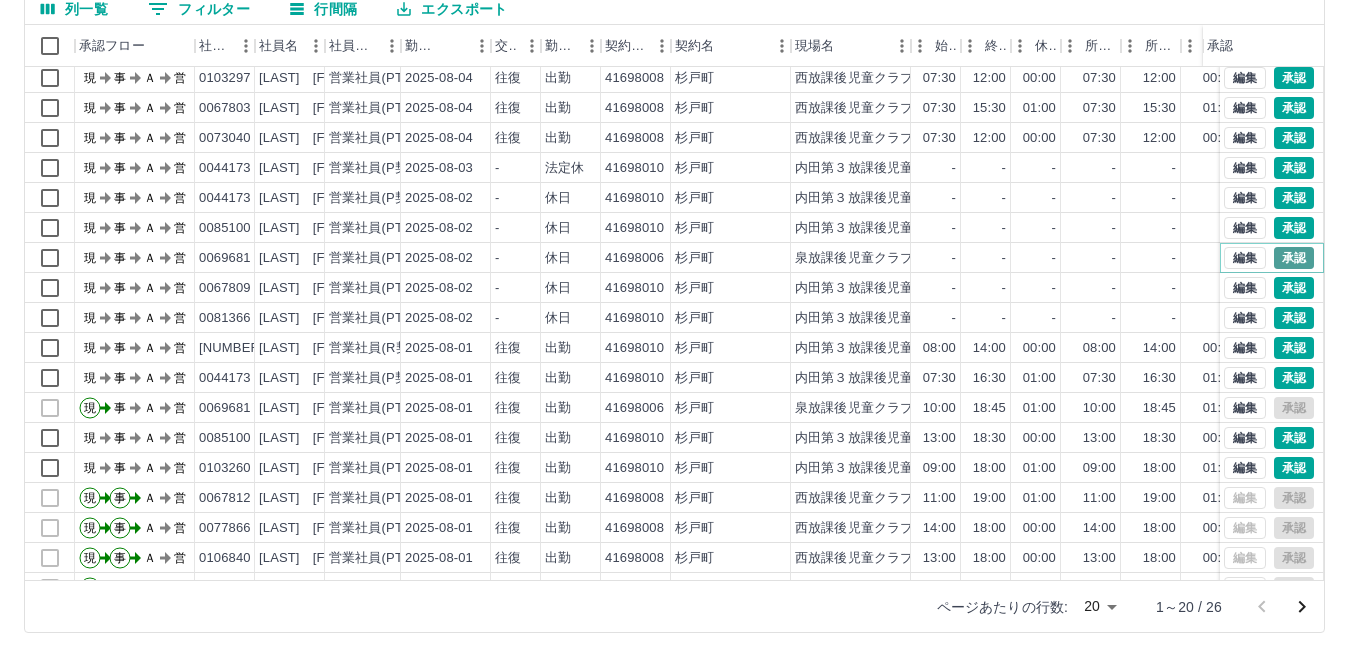 click on "承認" at bounding box center (1294, 258) 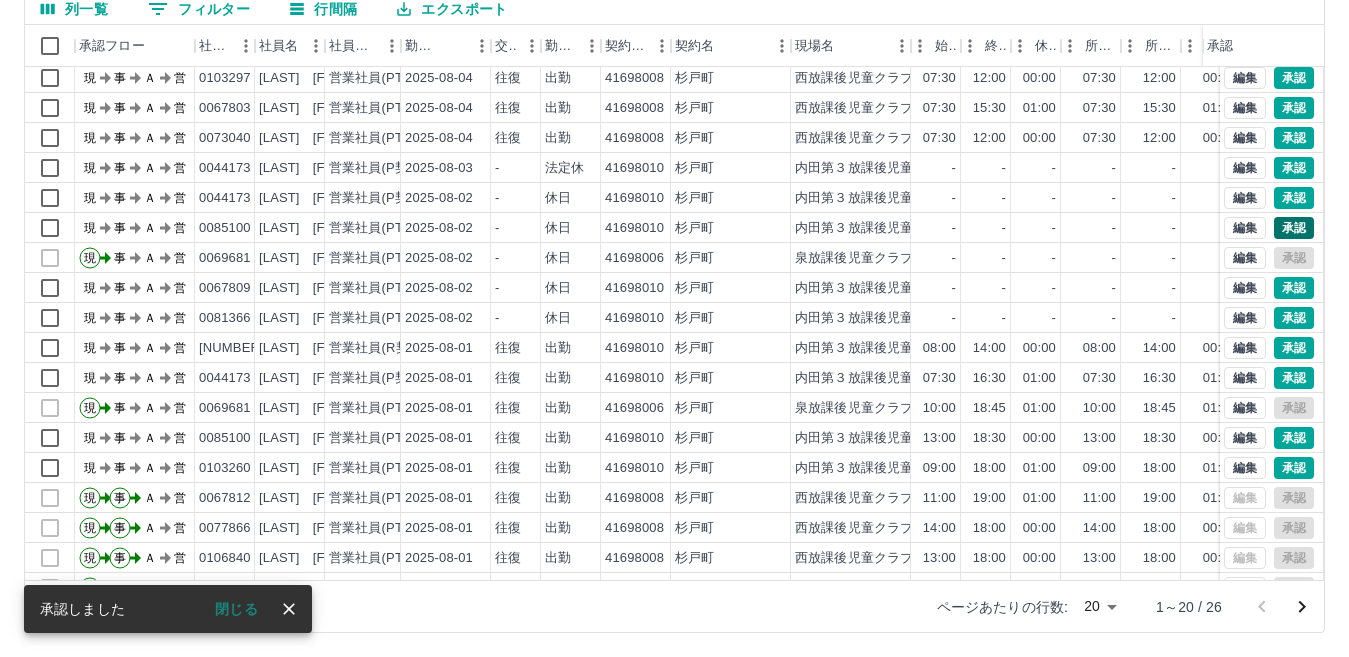 scroll, scrollTop: 0, scrollLeft: 0, axis: both 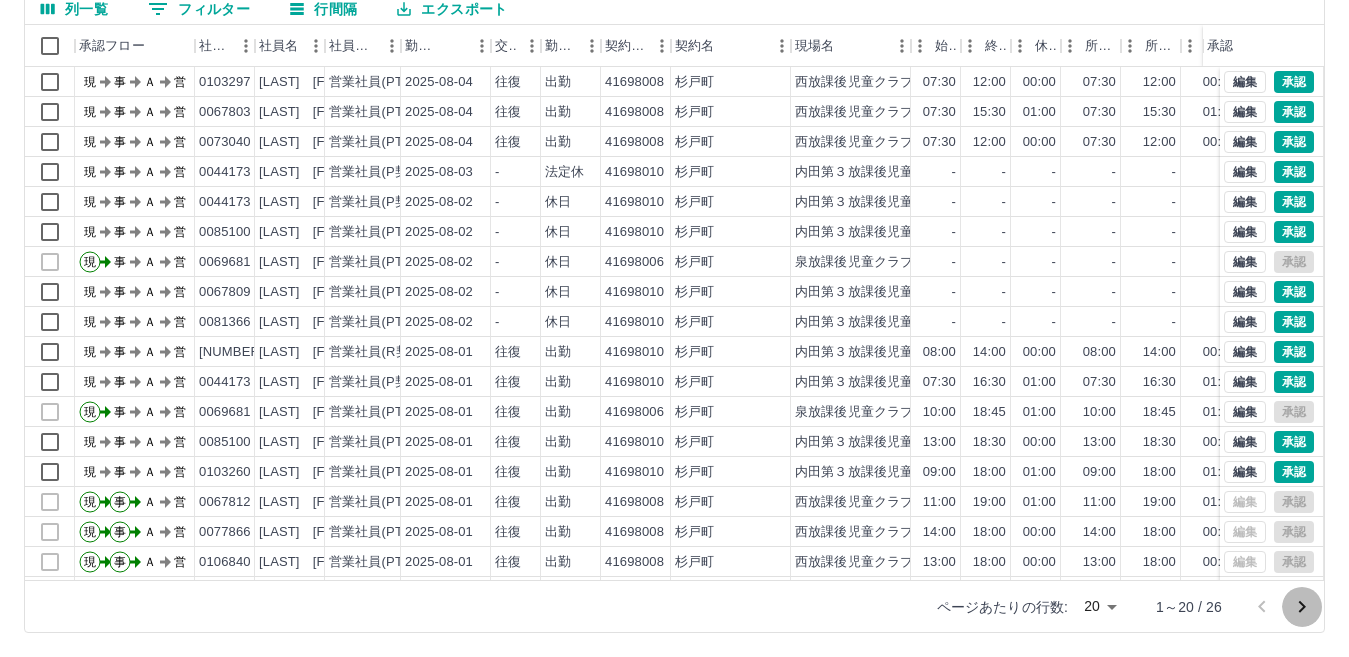 click 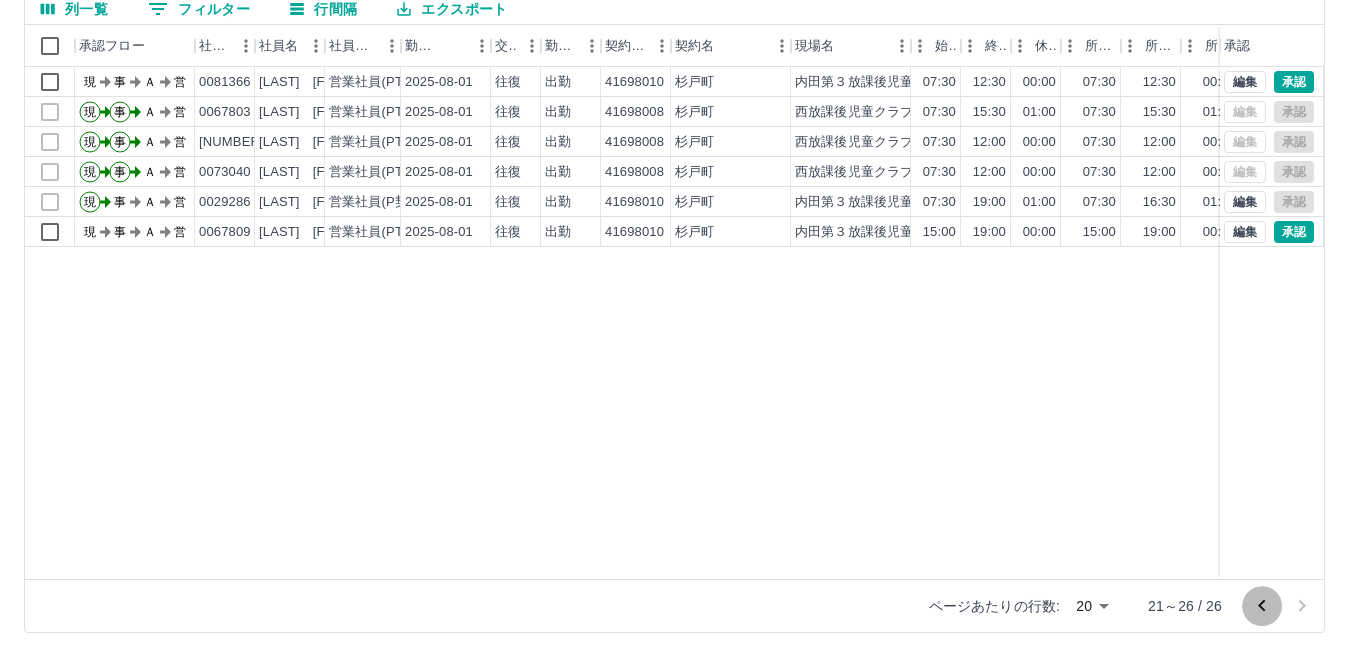 click 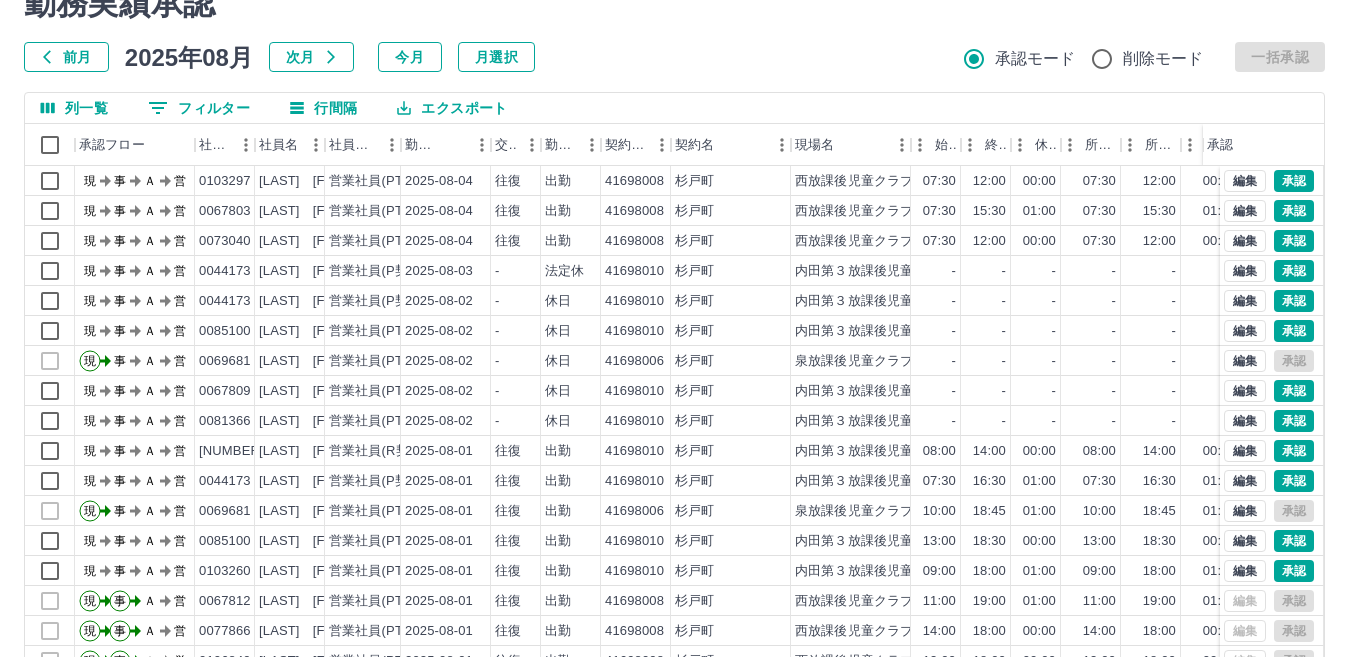 scroll, scrollTop: 0, scrollLeft: 0, axis: both 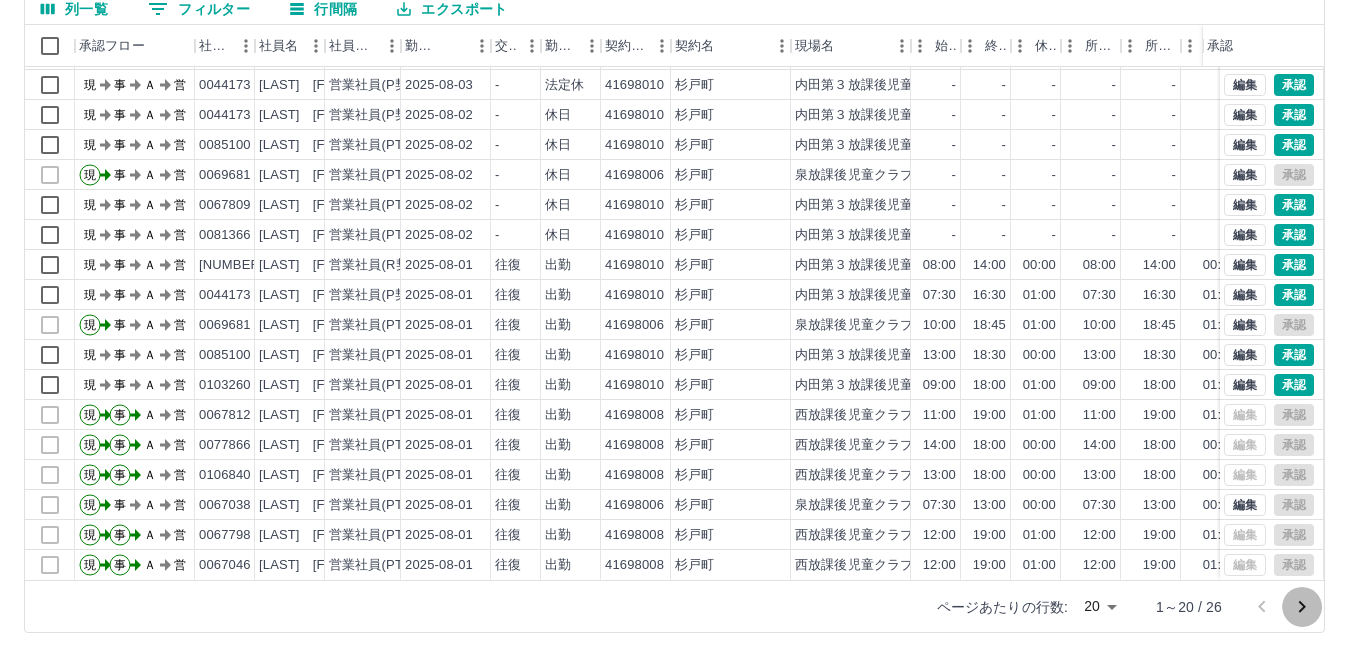click 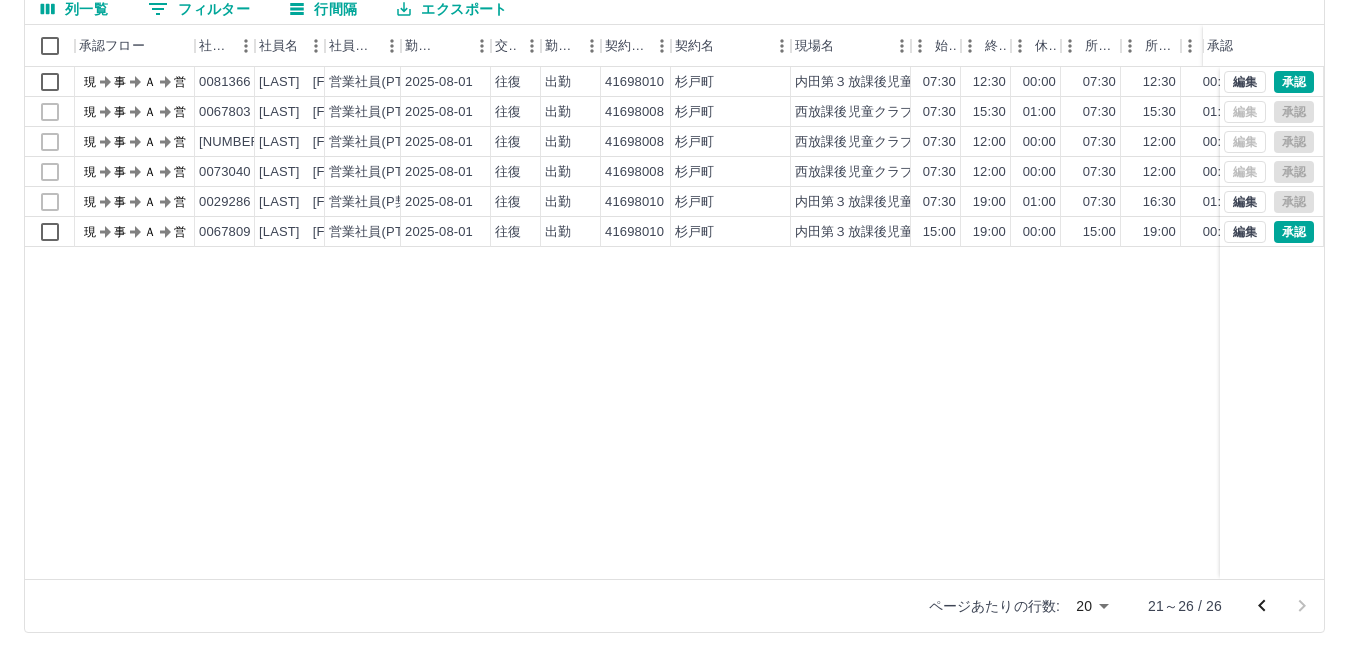 scroll, scrollTop: 0, scrollLeft: 0, axis: both 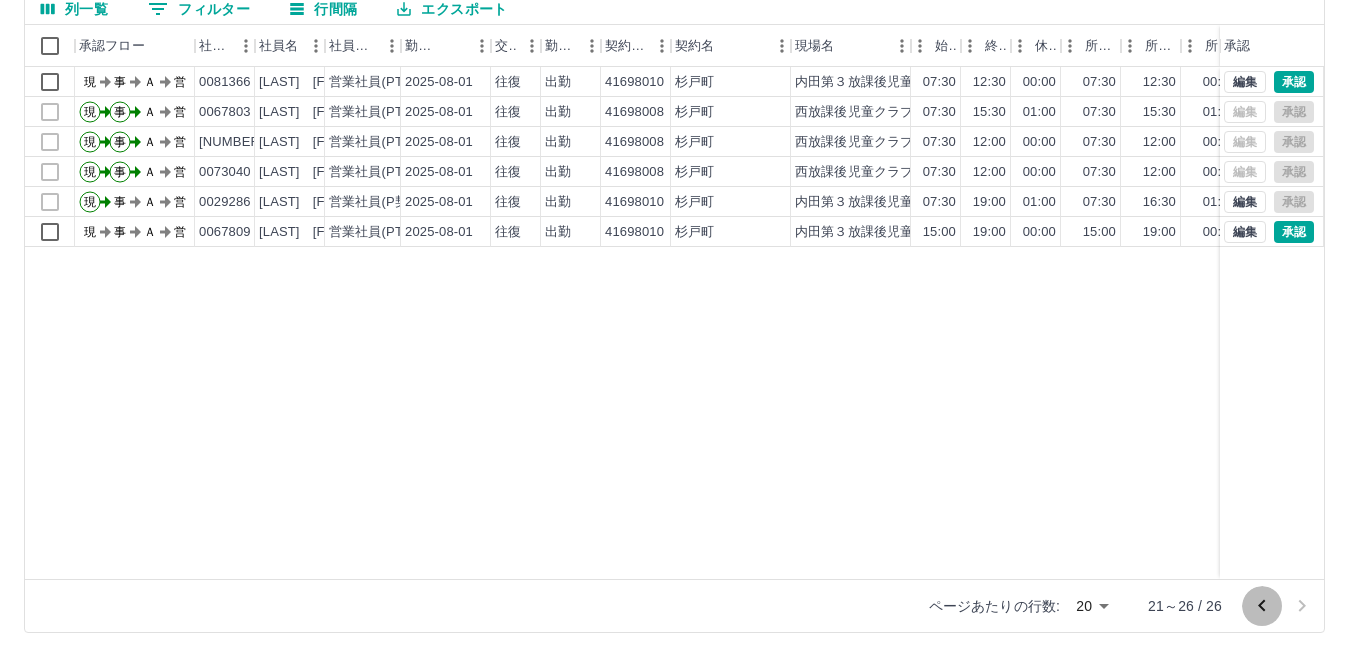 click 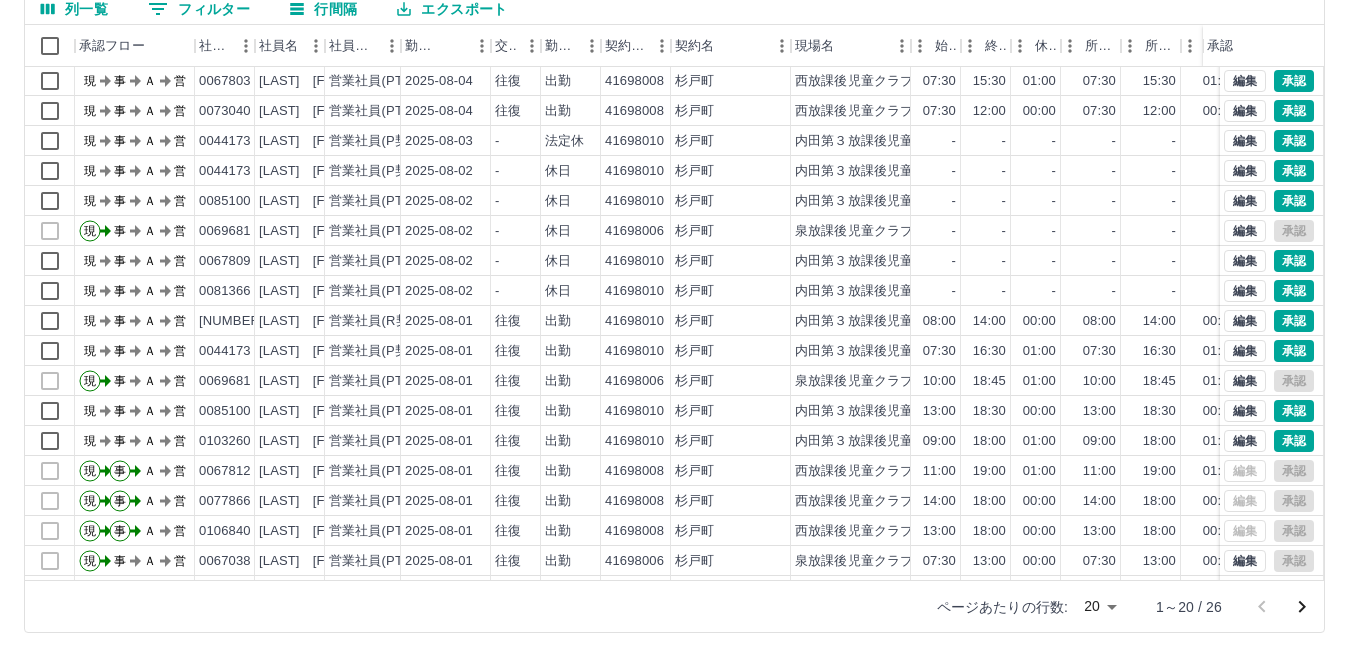scroll, scrollTop: 0, scrollLeft: 0, axis: both 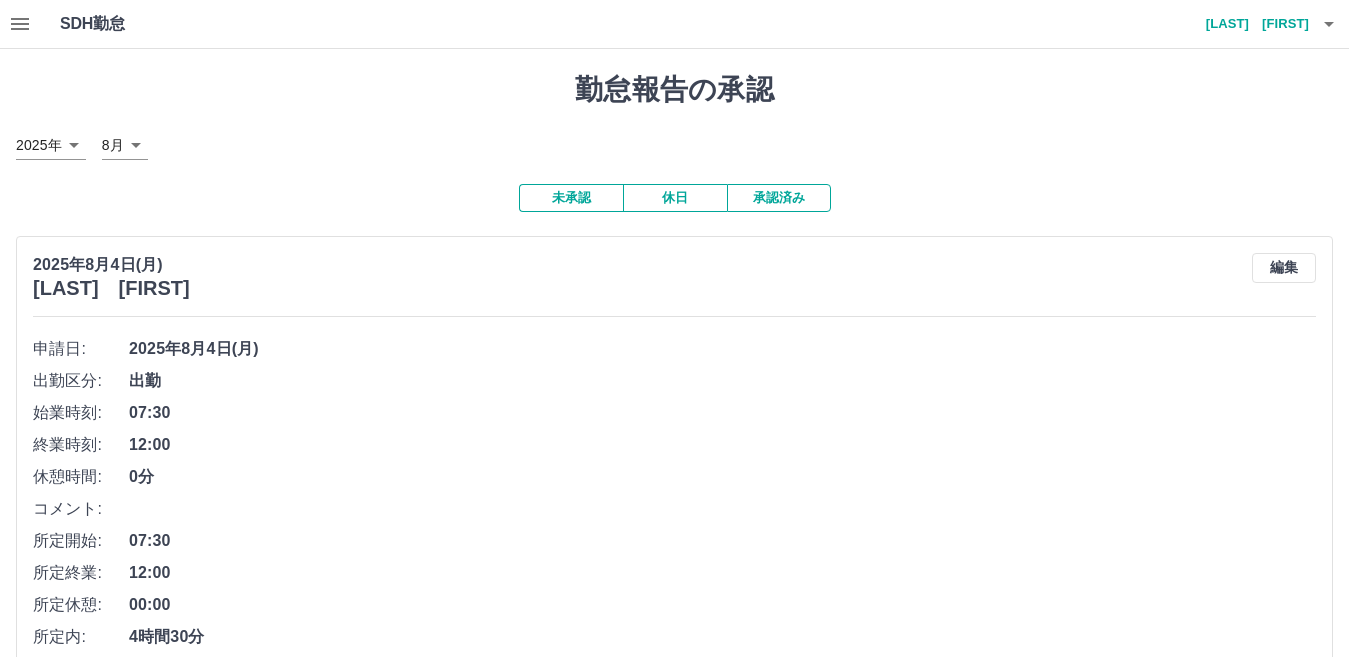 click 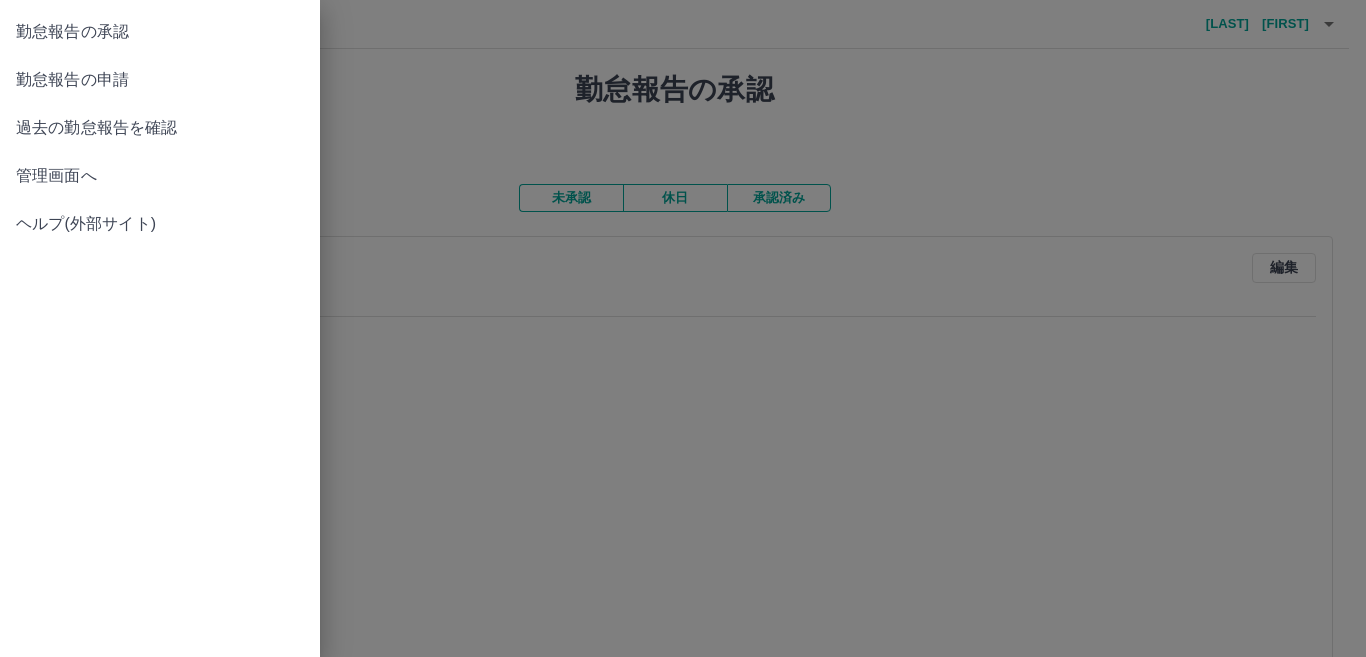 click on "勤怠報告の申請" at bounding box center [160, 80] 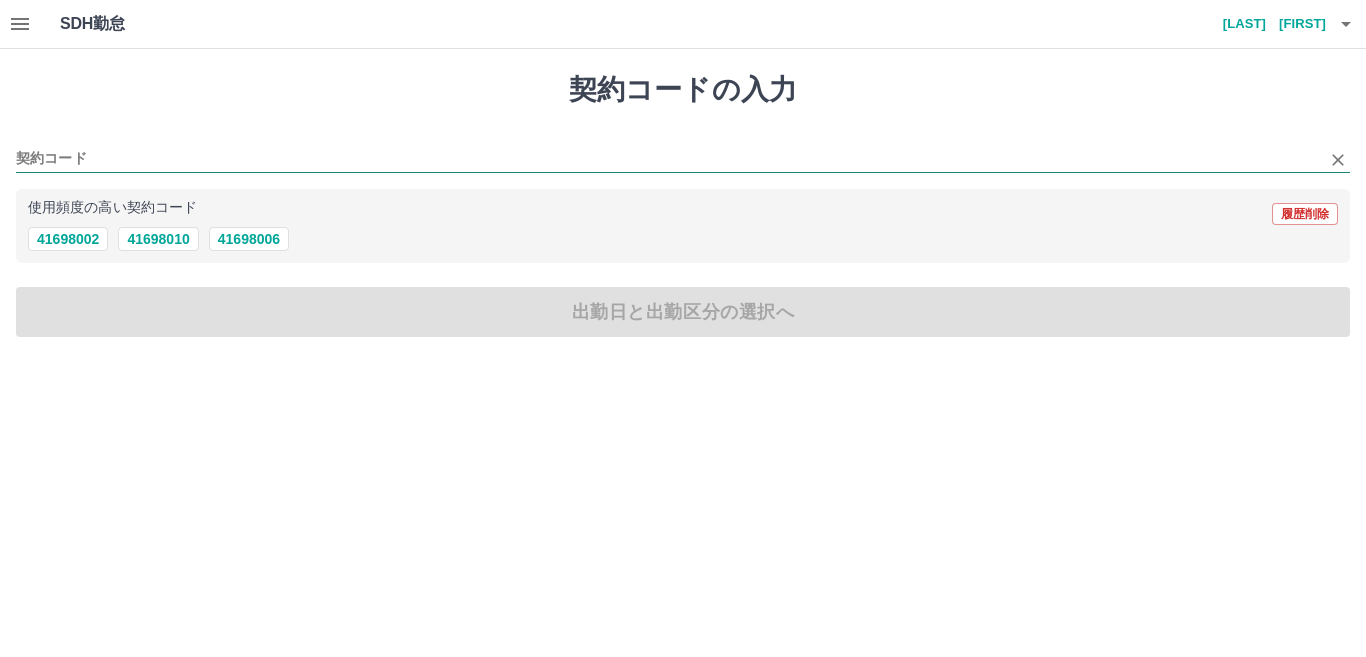 click on "契約コード" at bounding box center (668, 159) 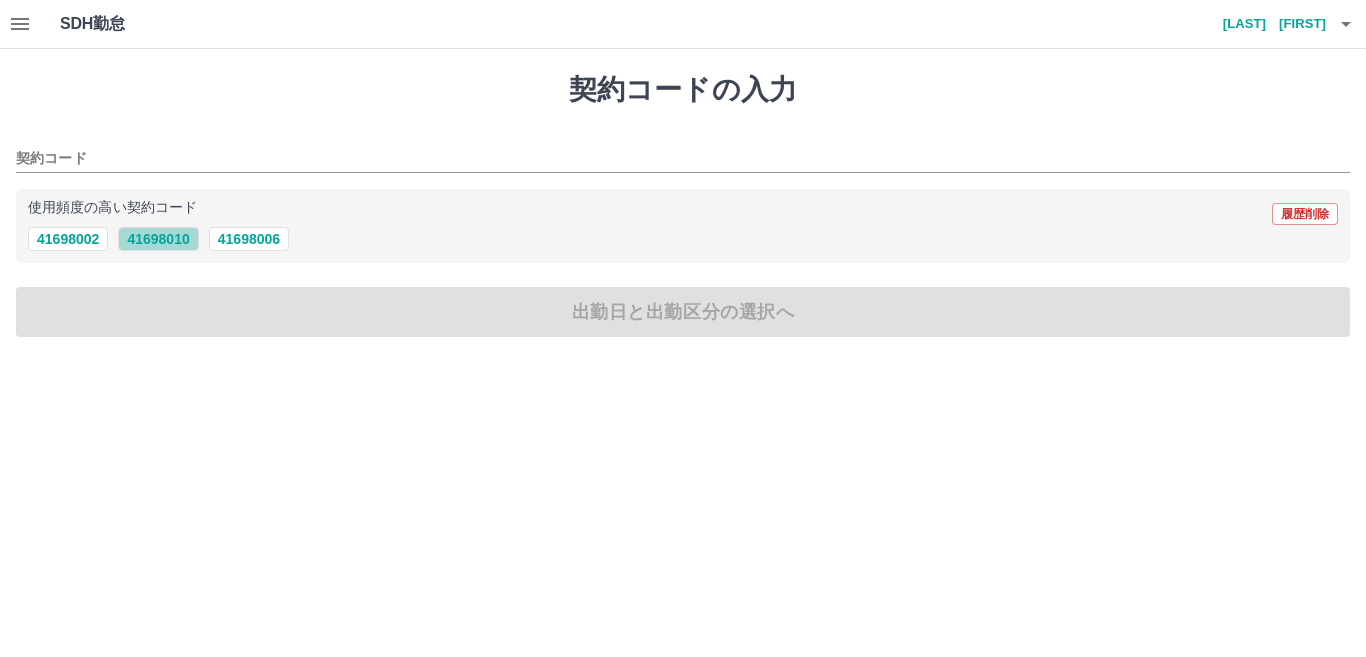 click on "41698010" at bounding box center (158, 239) 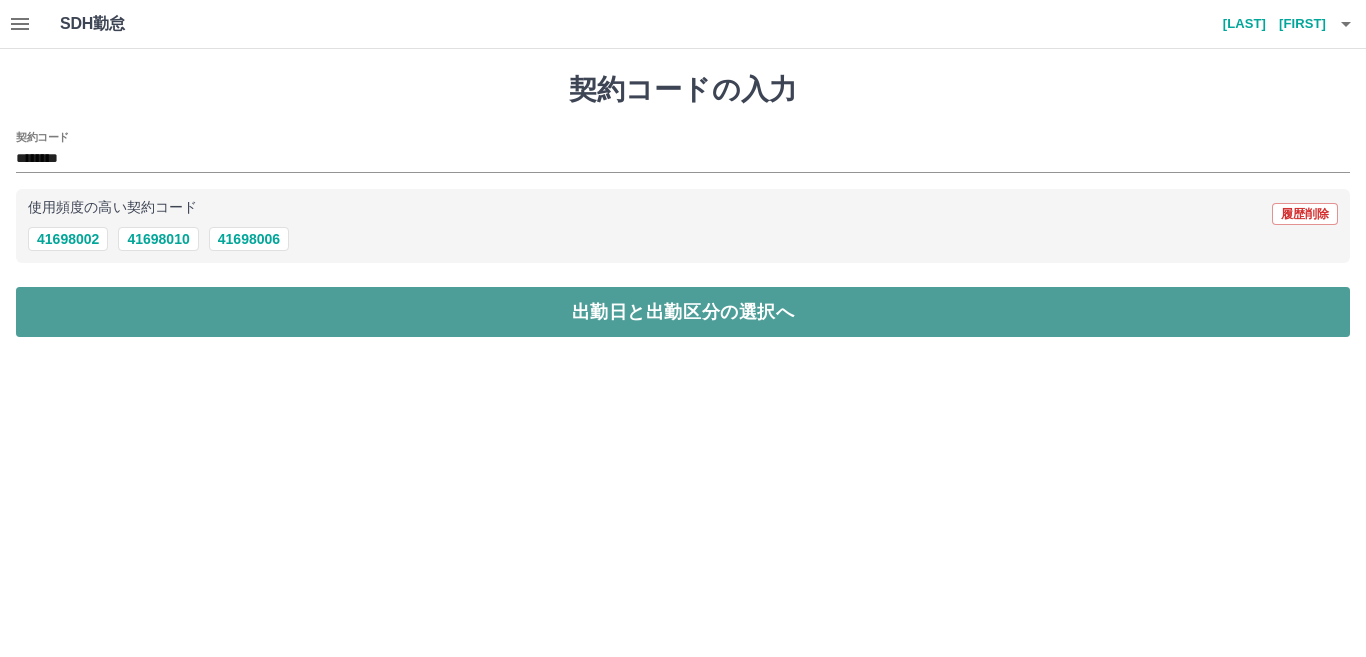 click on "出勤日と出勤区分の選択へ" at bounding box center [683, 312] 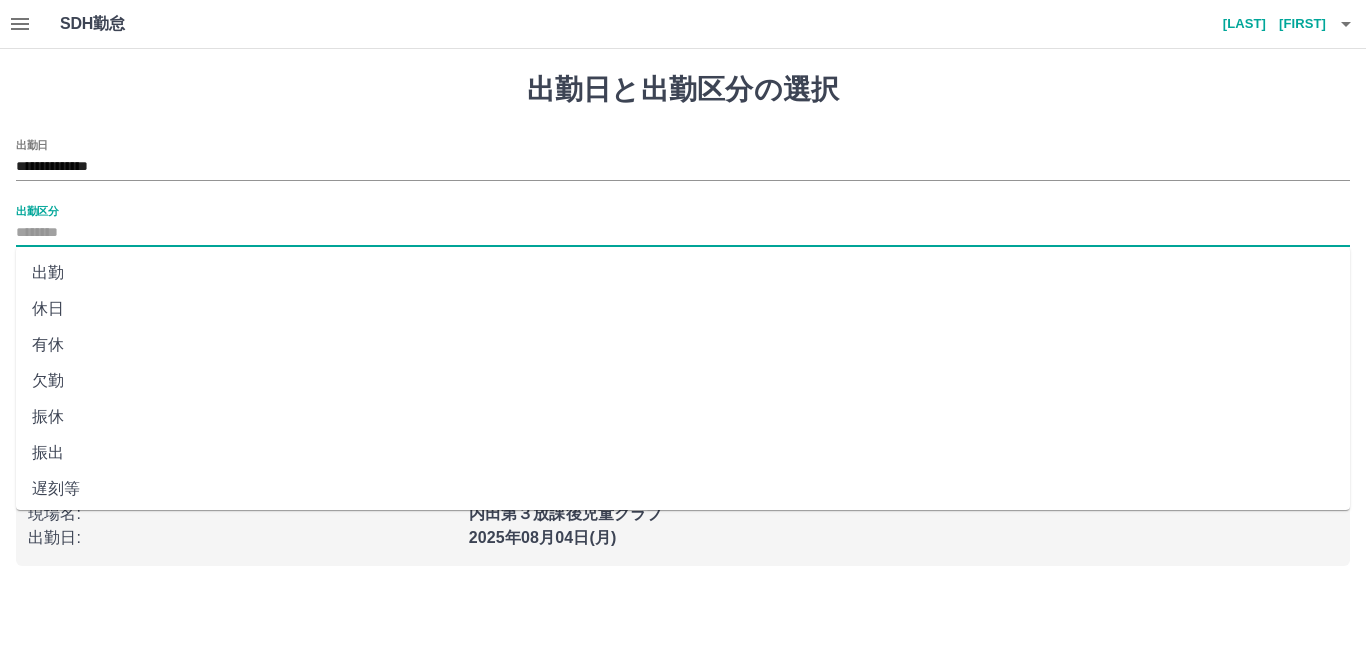 click on "出勤区分" at bounding box center (683, 233) 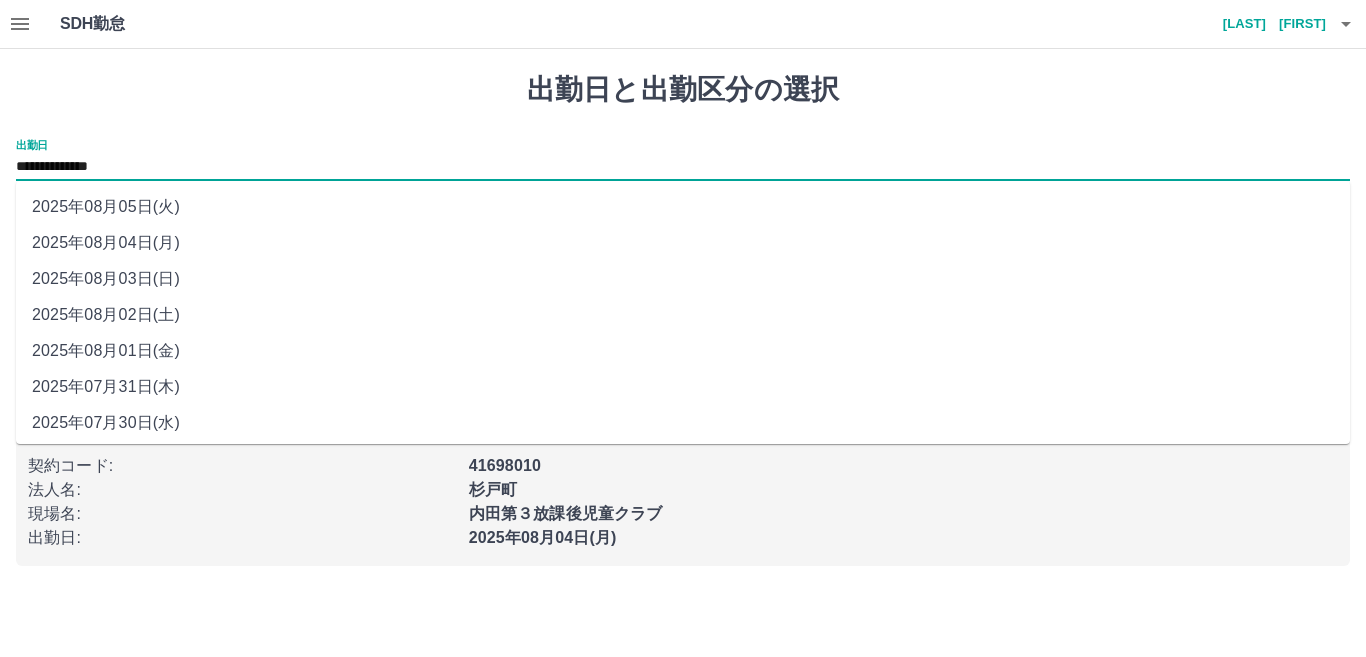 click on "**********" at bounding box center [683, 167] 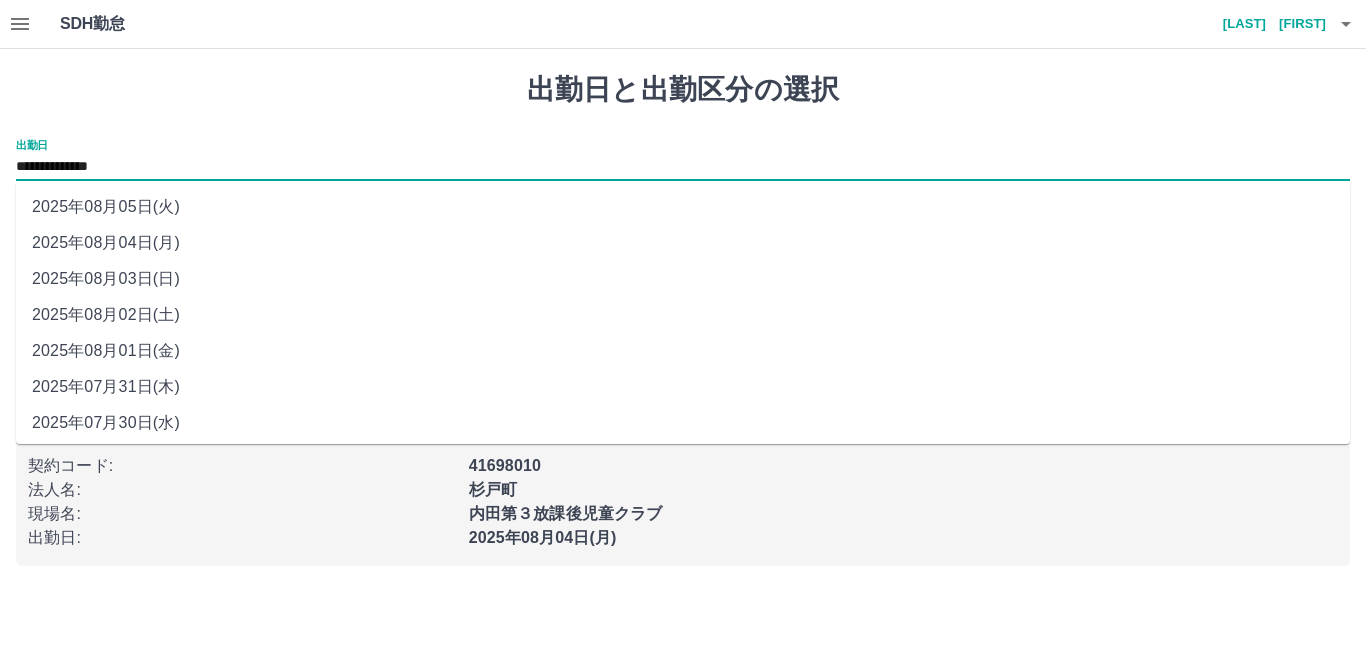 click on "2025年08月02日(土)" at bounding box center (683, 315) 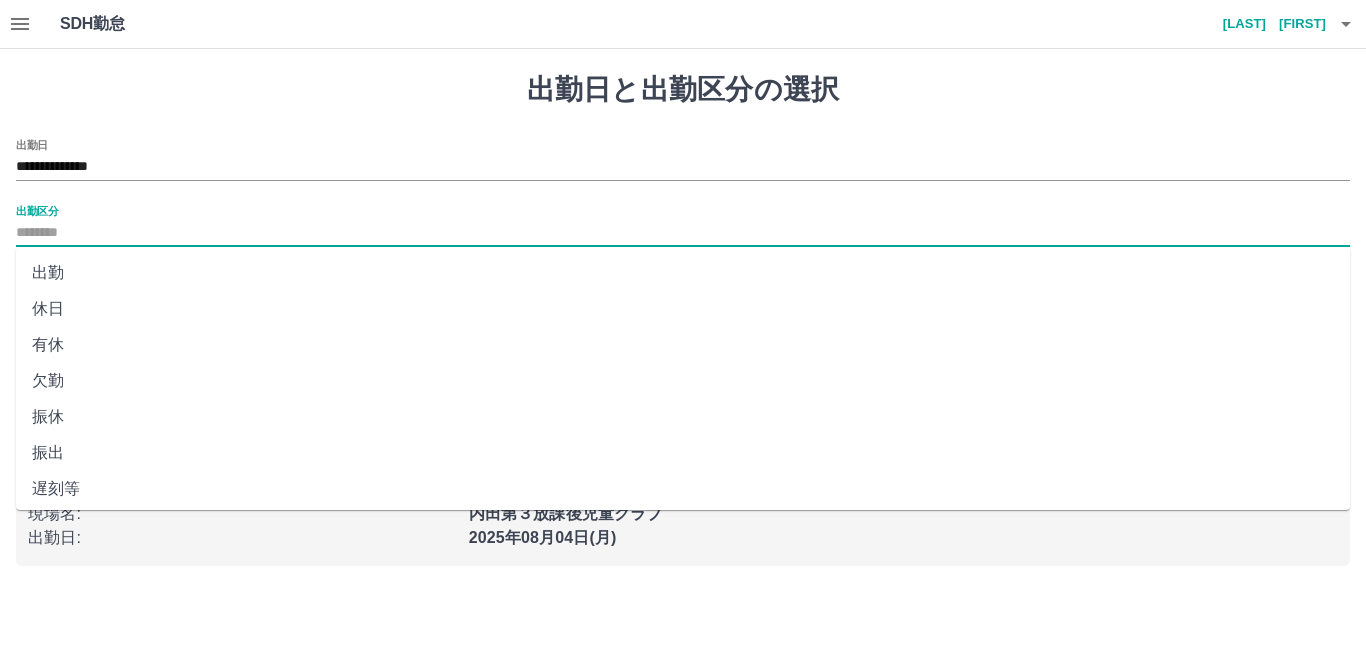 click on "出勤区分" at bounding box center (683, 233) 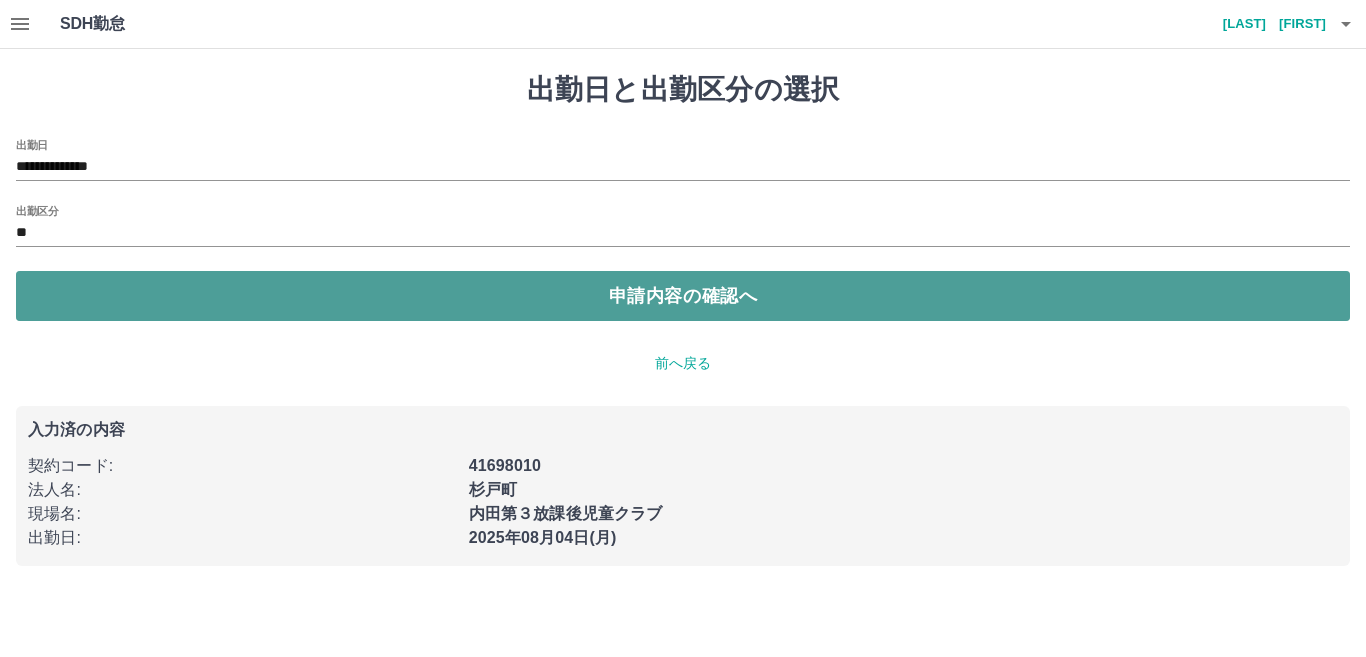 click on "申請内容の確認へ" at bounding box center [683, 296] 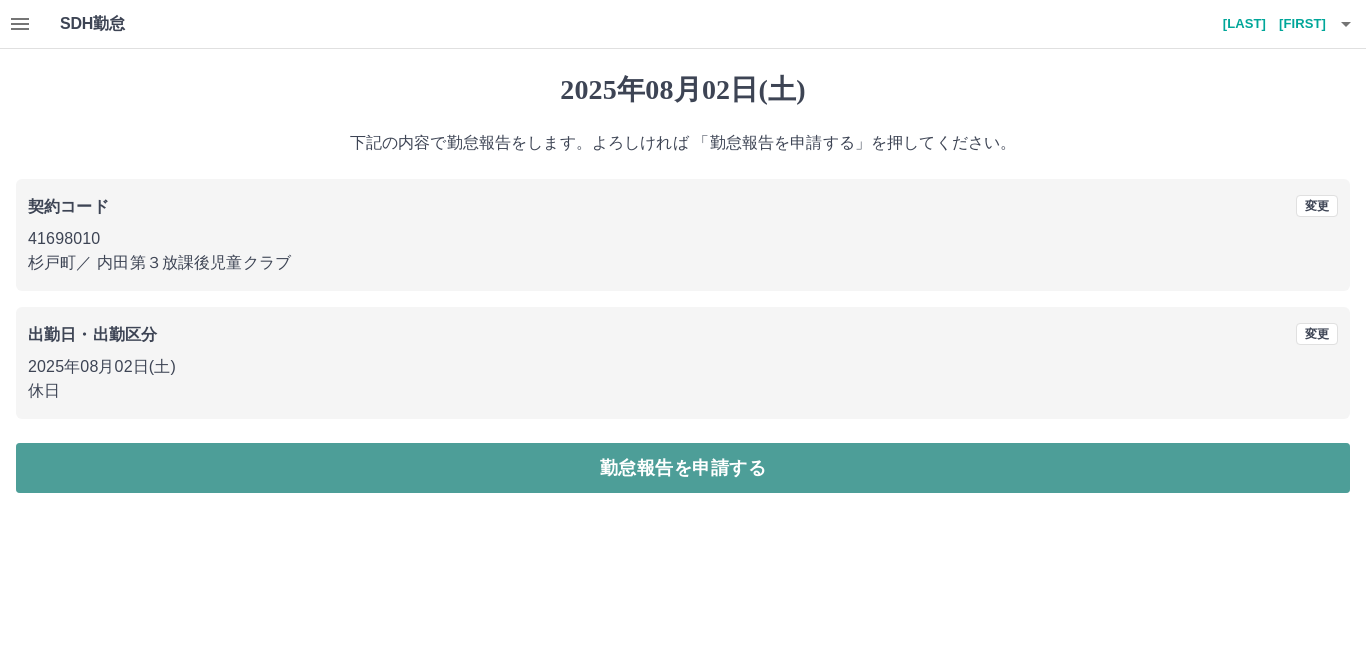 click on "勤怠報告を申請する" at bounding box center [683, 468] 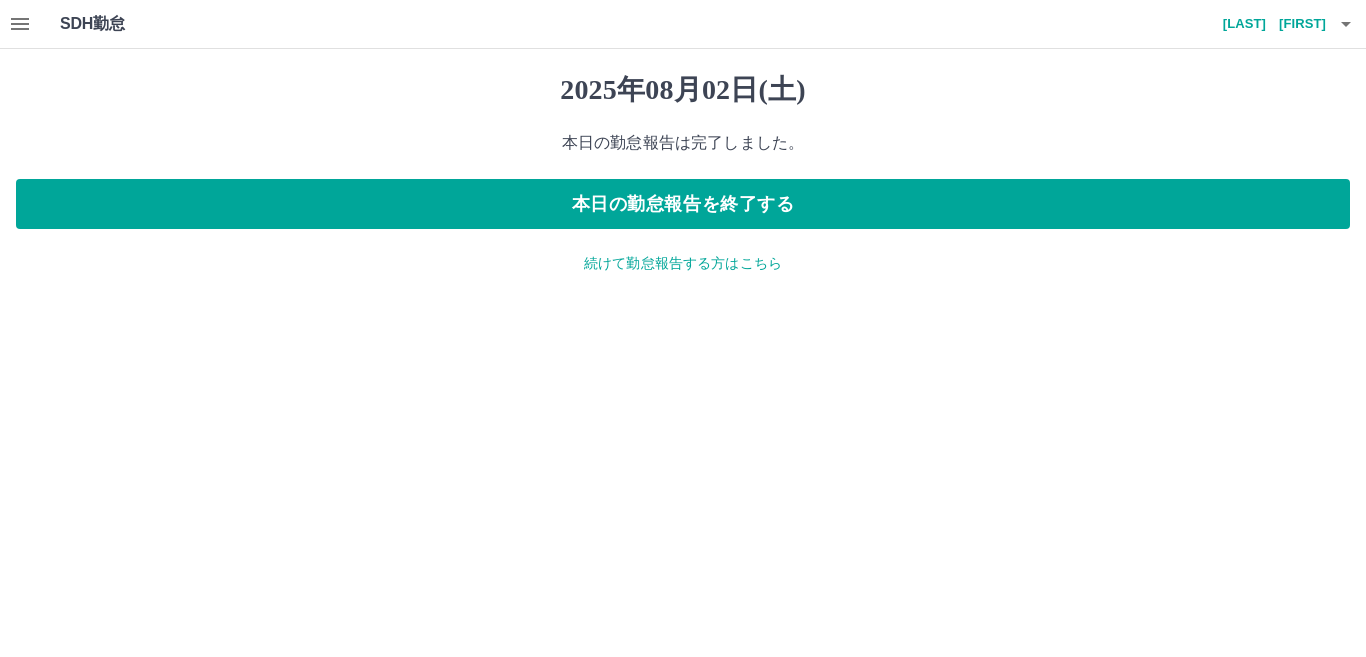 click on "続けて勤怠報告する方はこちら" at bounding box center (683, 263) 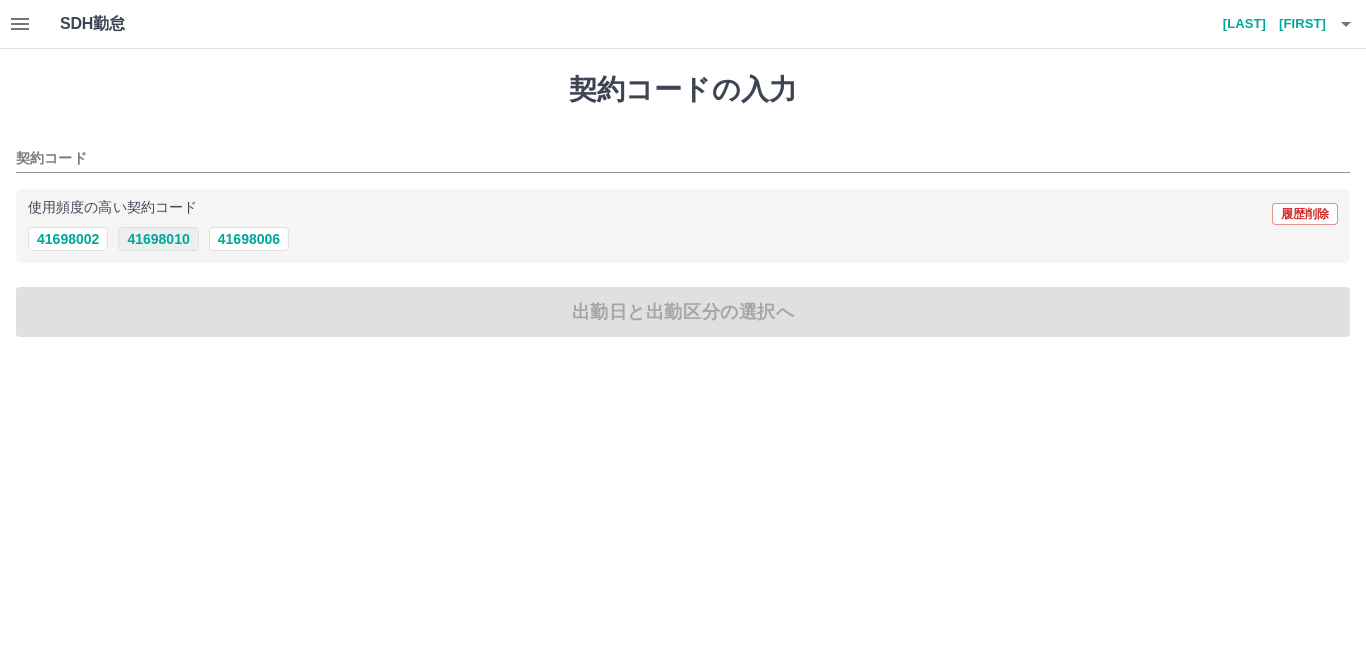 click on "41698010" at bounding box center [158, 239] 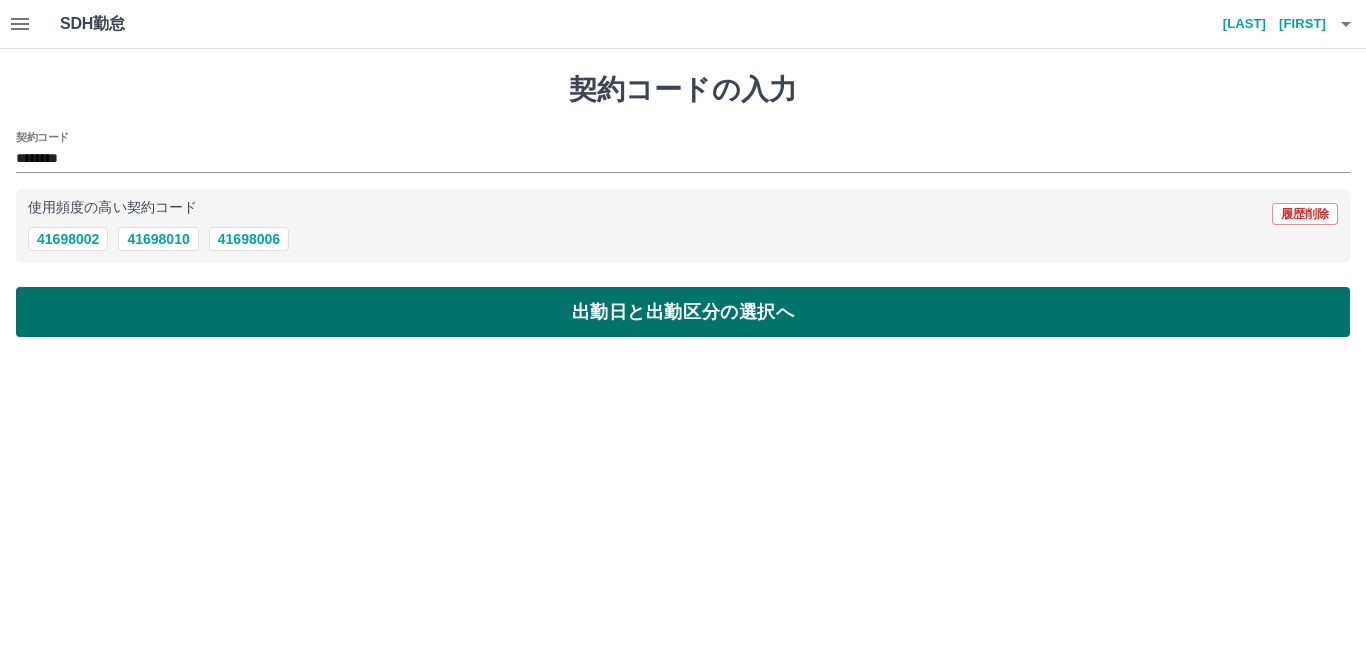 click on "出勤日と出勤区分の選択へ" at bounding box center (683, 312) 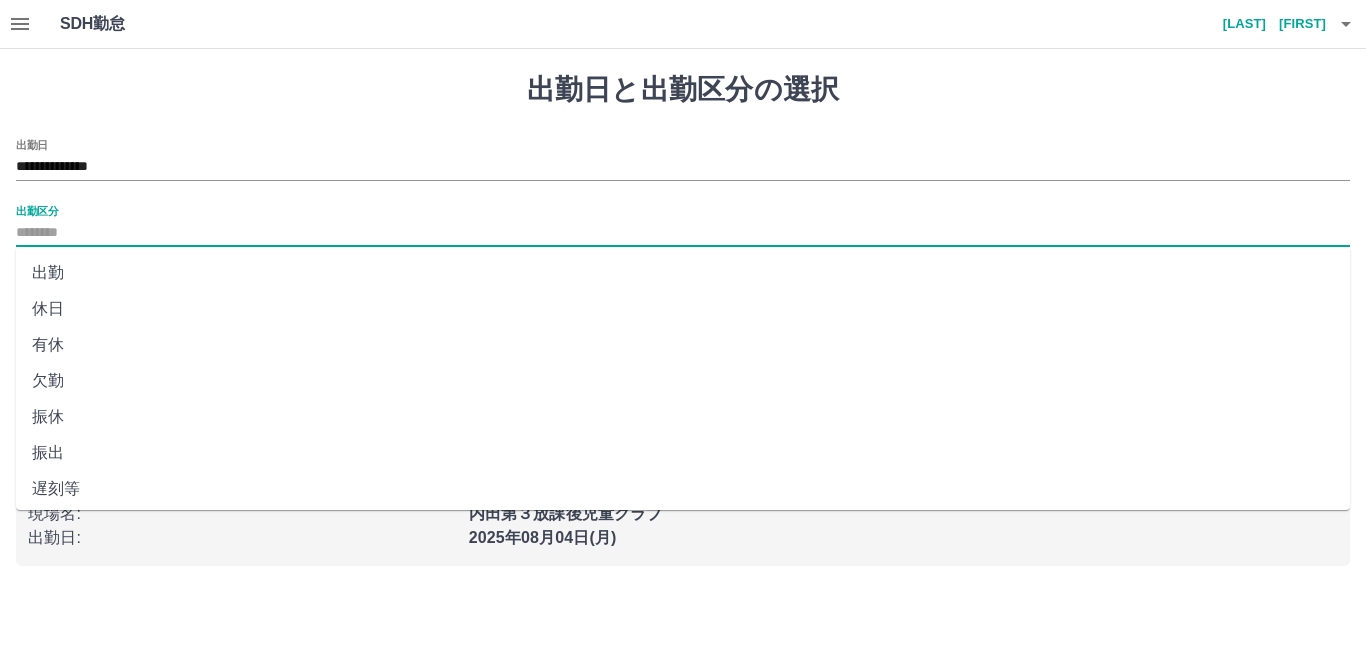 click on "出勤区分" at bounding box center (683, 233) 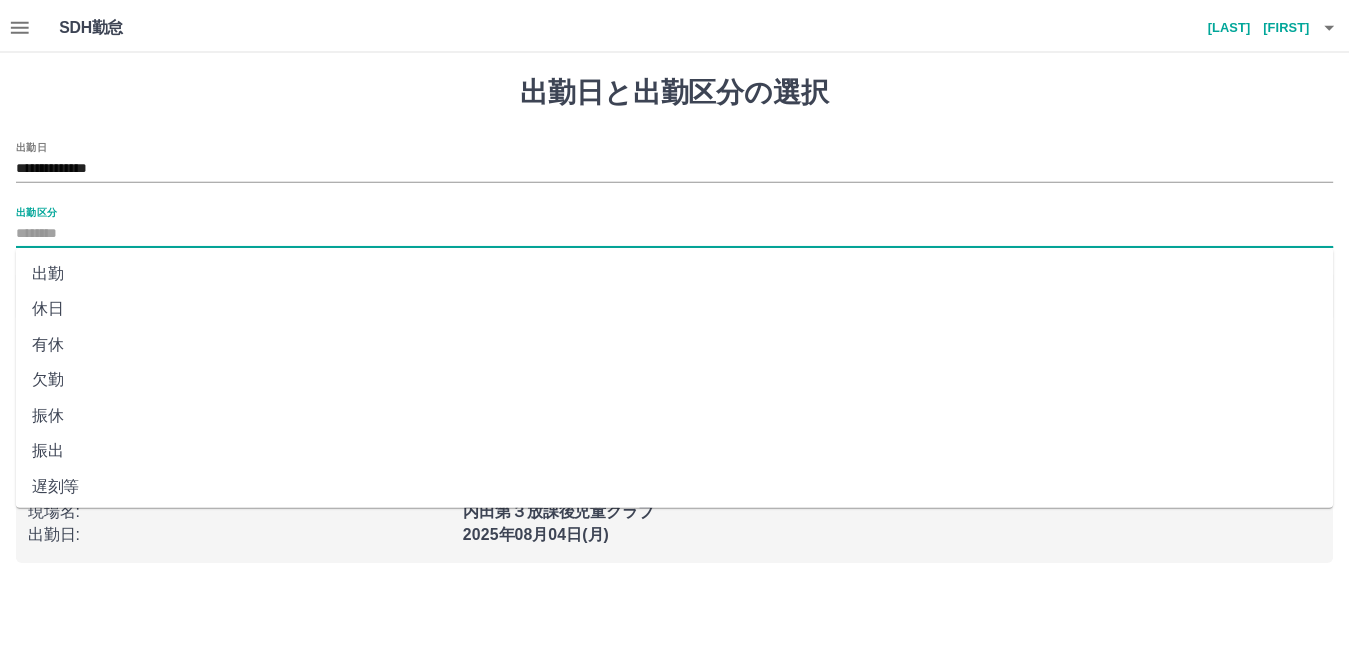 scroll, scrollTop: 401, scrollLeft: 0, axis: vertical 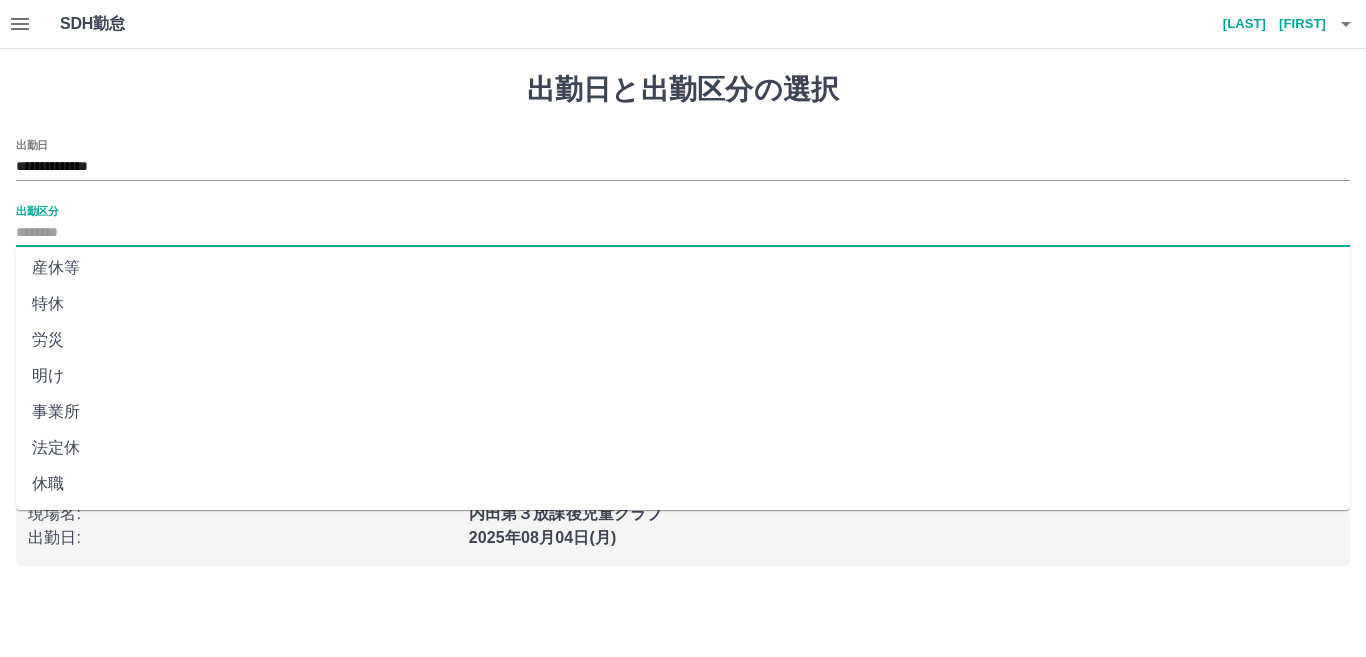 click on "法定休" at bounding box center (683, 448) 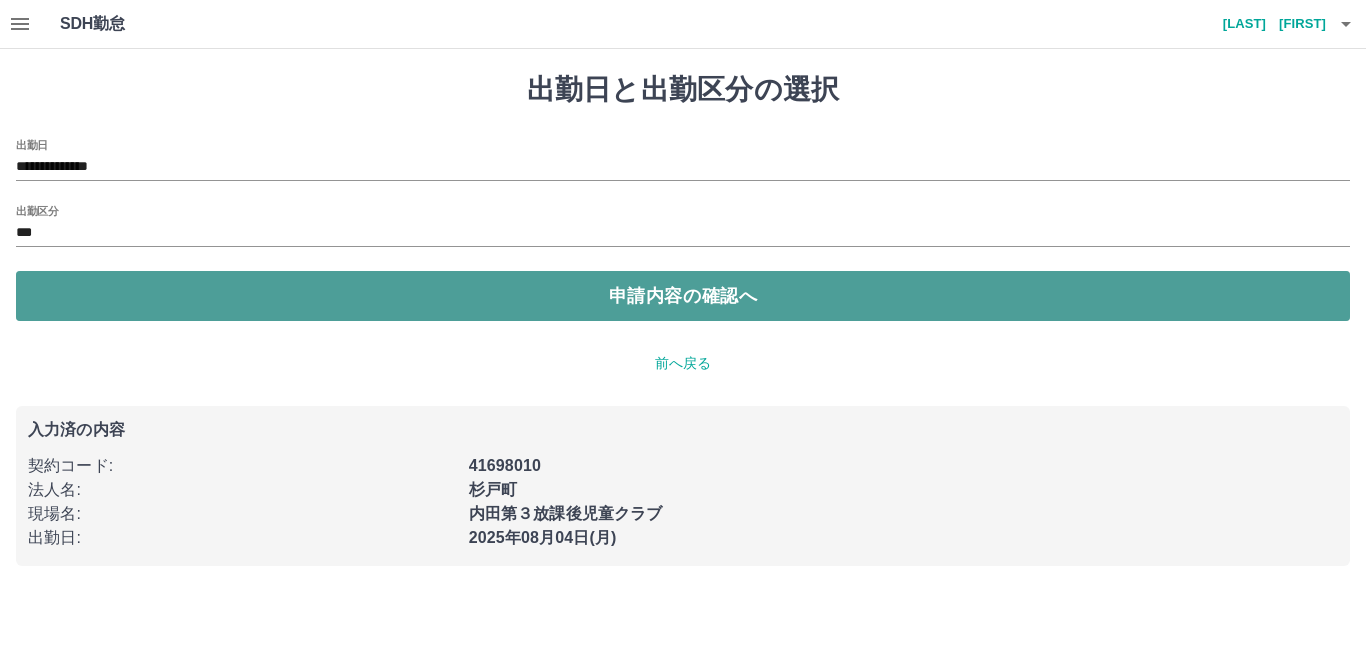 click on "申請内容の確認へ" at bounding box center (683, 296) 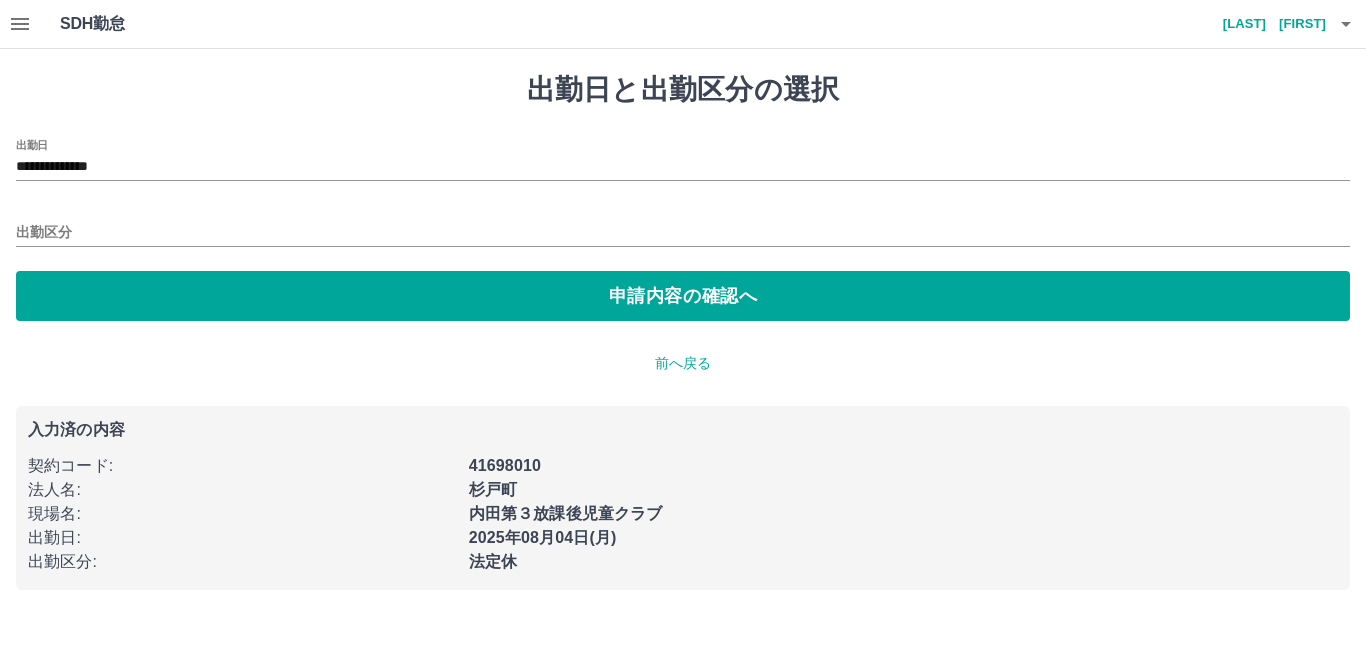 type on "***" 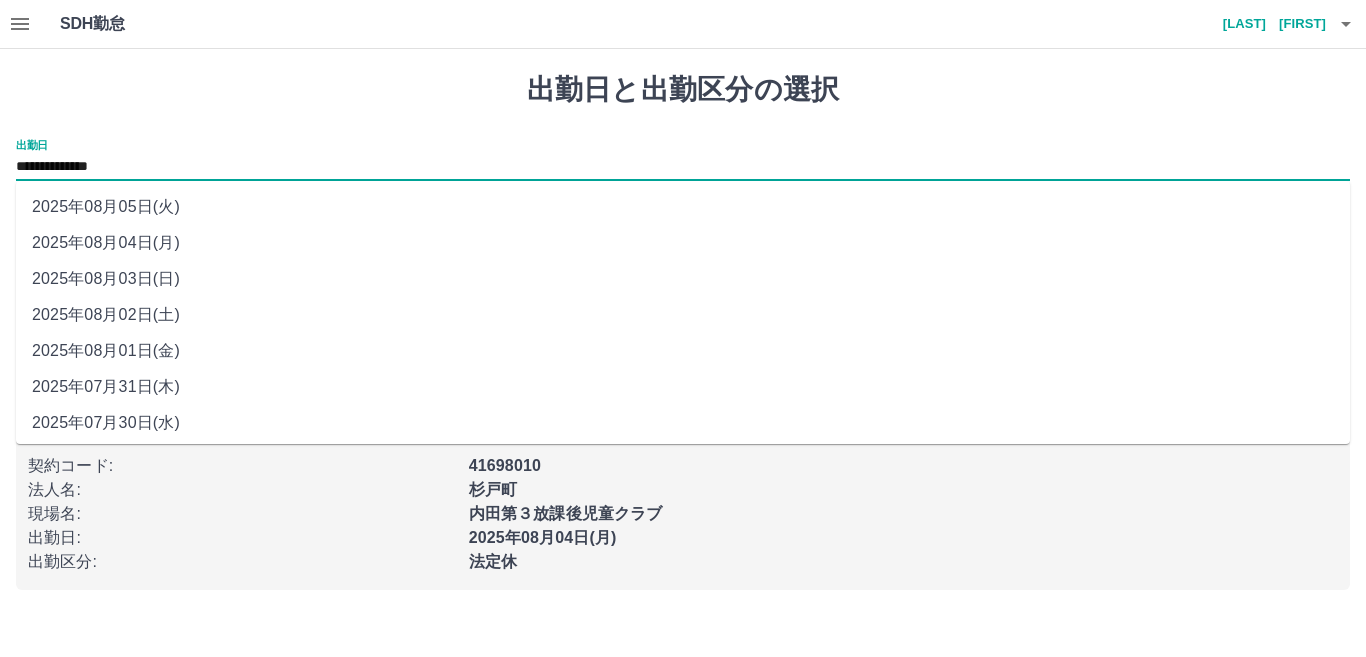 click on "**********" at bounding box center [683, 167] 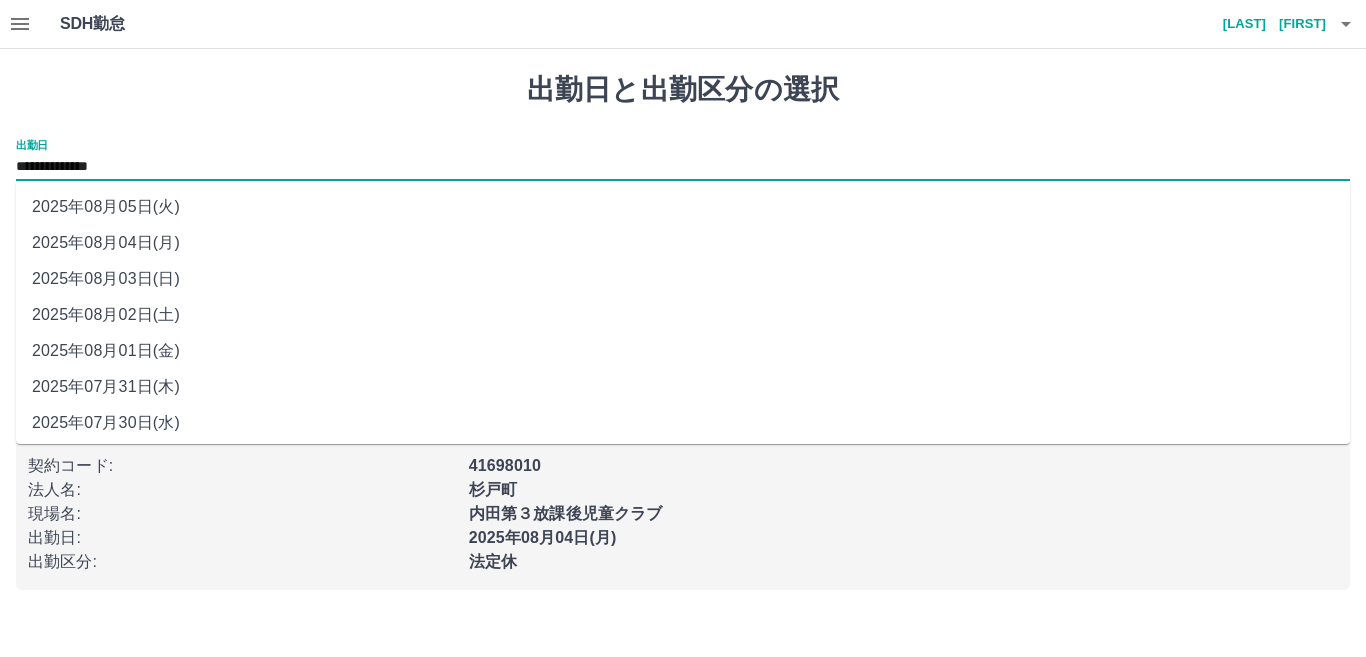 click on "2025年08月03日(日)" at bounding box center [683, 279] 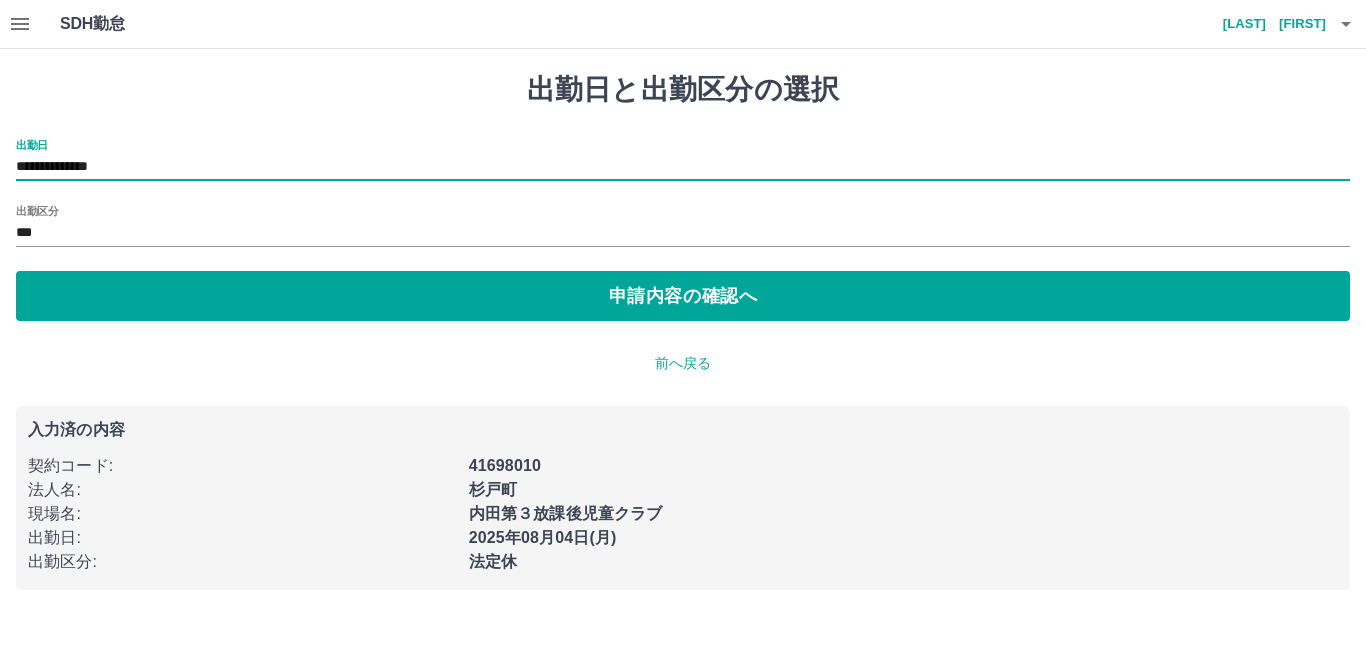 type on "**********" 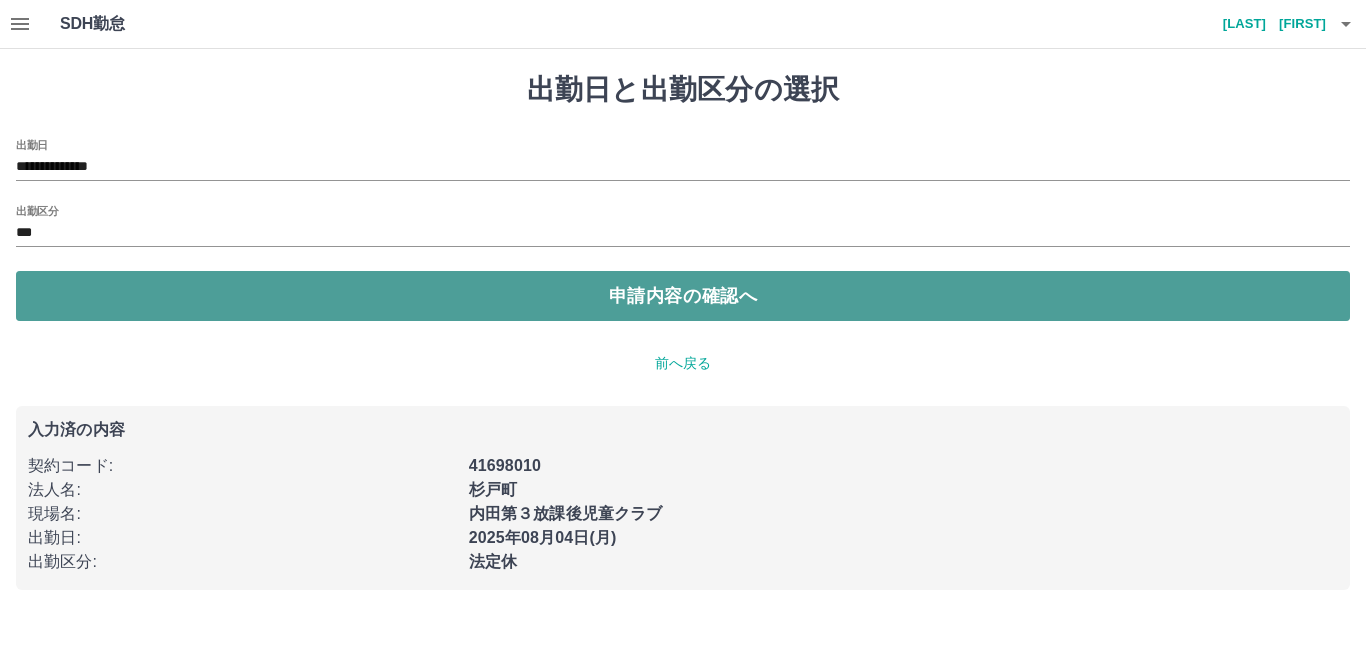 click on "申請内容の確認へ" at bounding box center [683, 296] 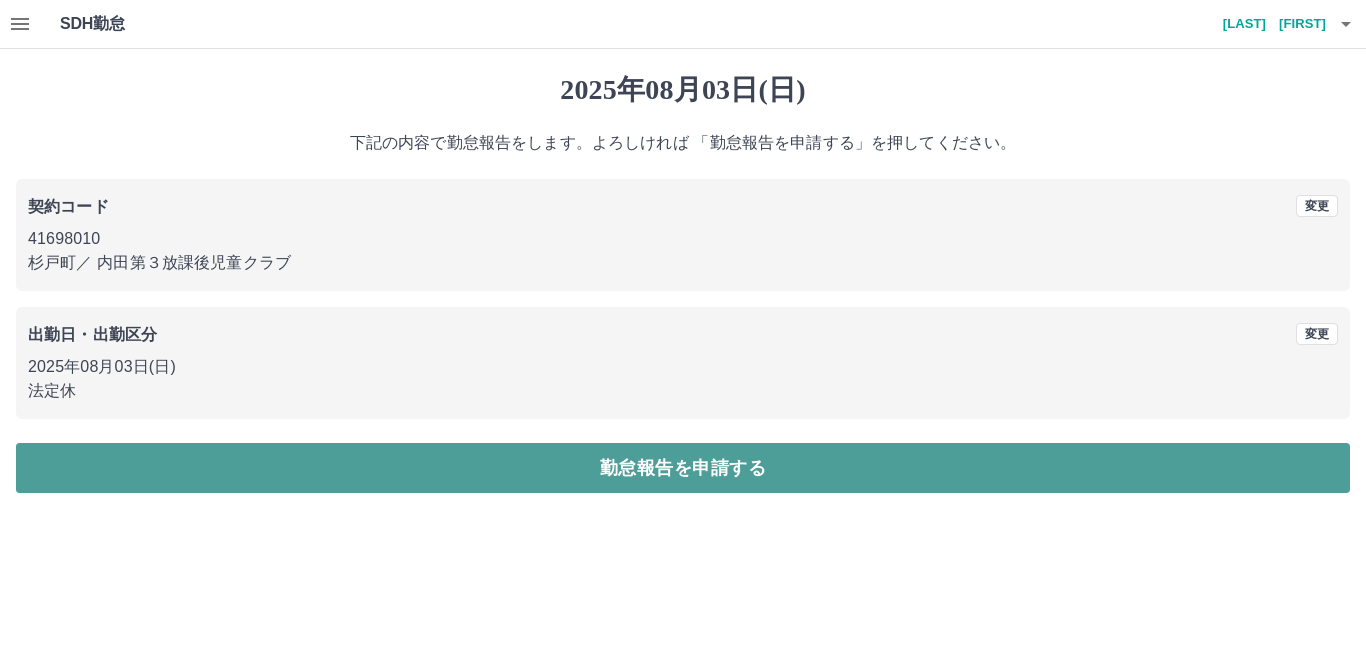 click on "勤怠報告を申請する" at bounding box center [683, 468] 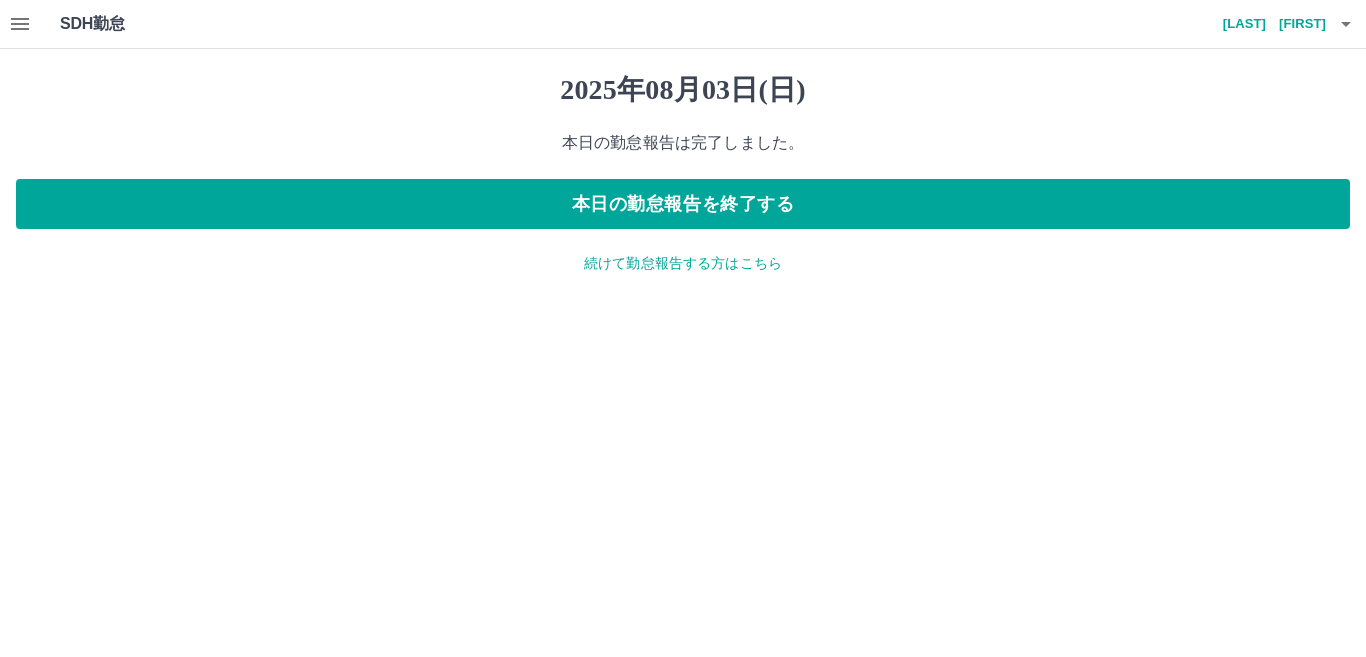 click on "続けて勤怠報告する方はこちら" at bounding box center [683, 263] 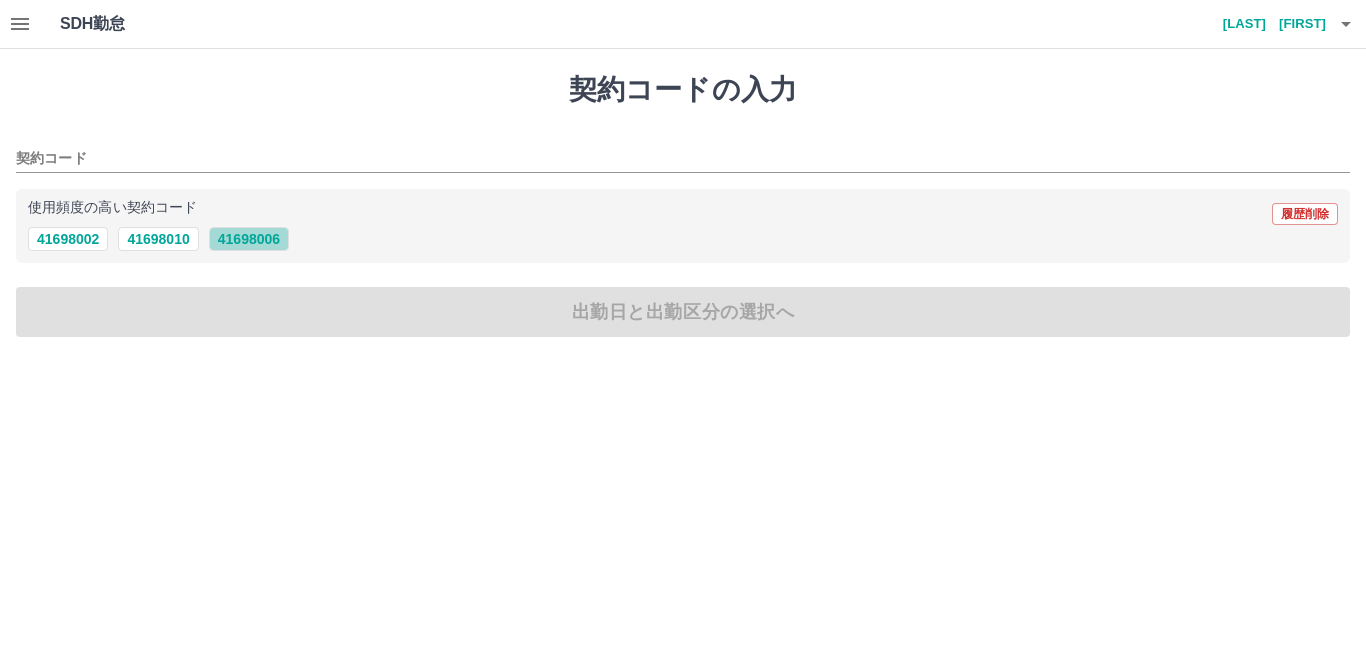 click on "41698006" at bounding box center [249, 239] 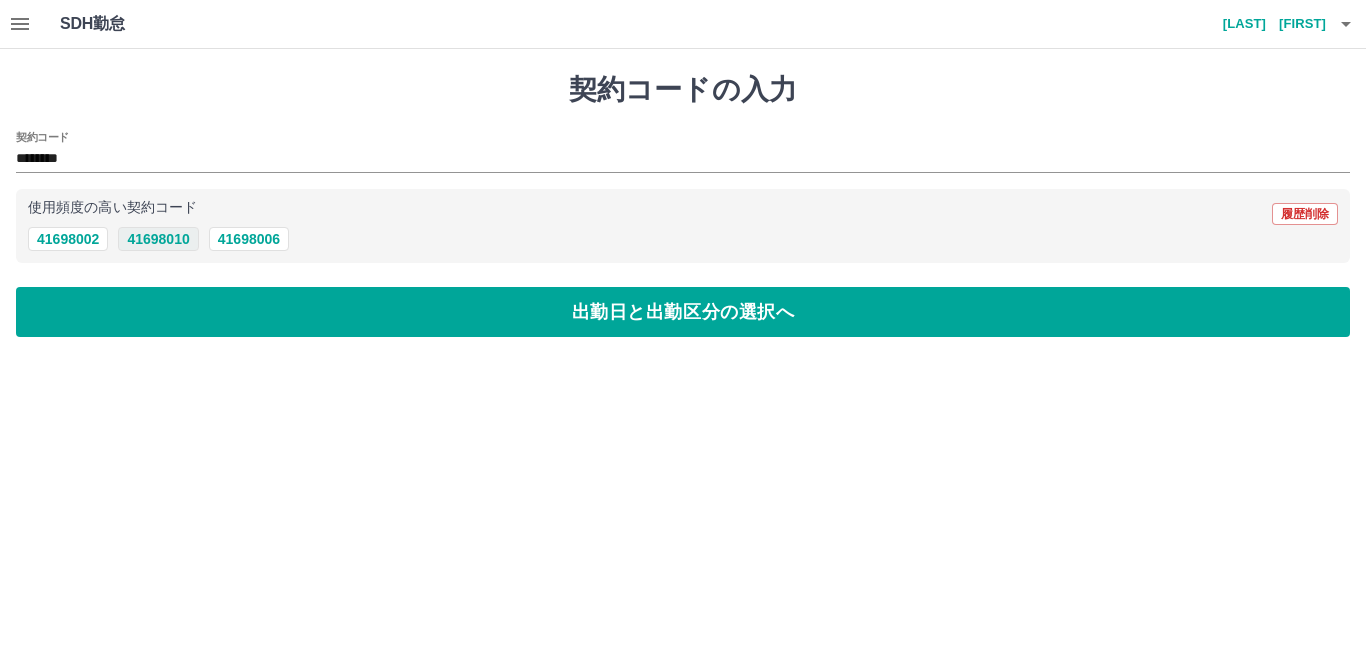 click on "41698010" at bounding box center [158, 239] 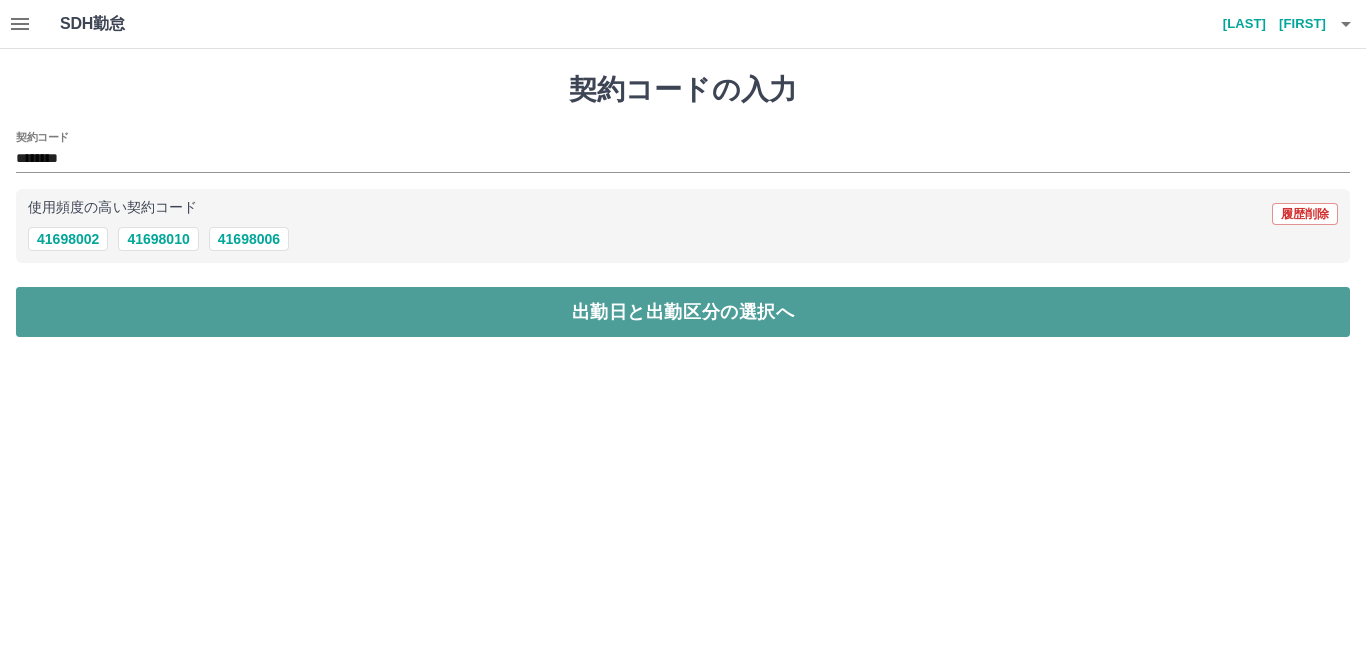 click on "出勤日と出勤区分の選択へ" at bounding box center (683, 312) 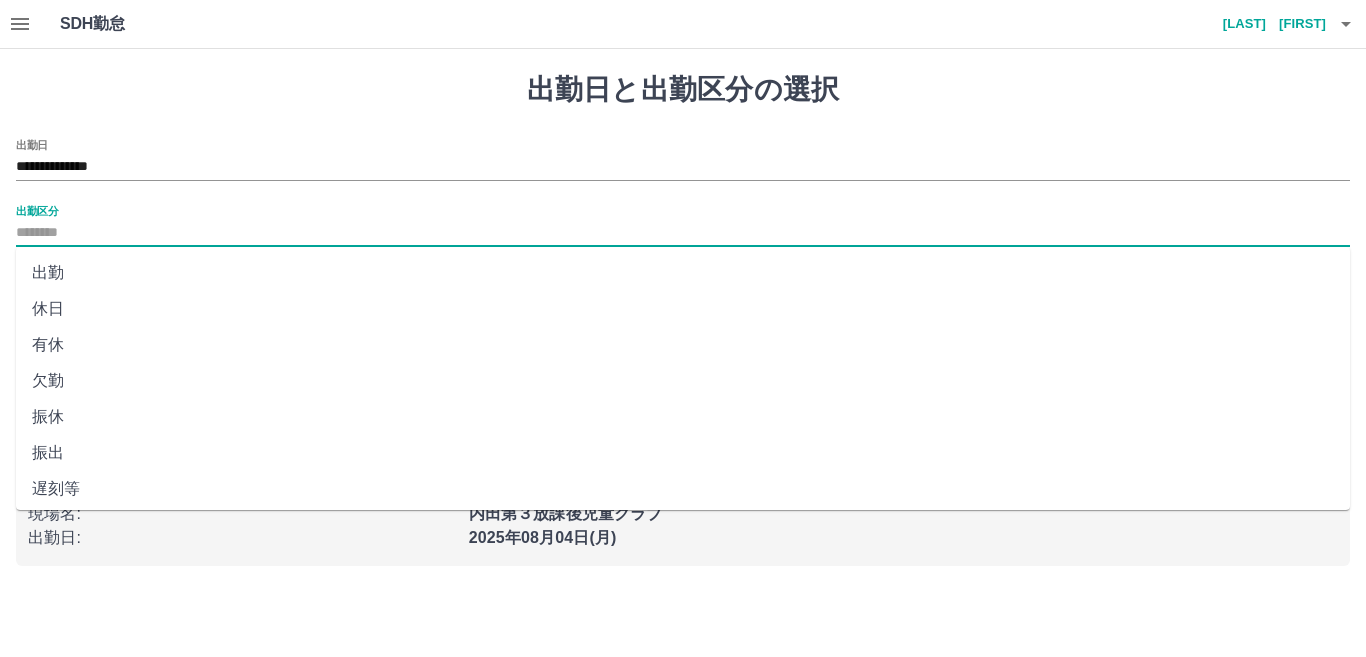 click on "出勤区分" at bounding box center [683, 233] 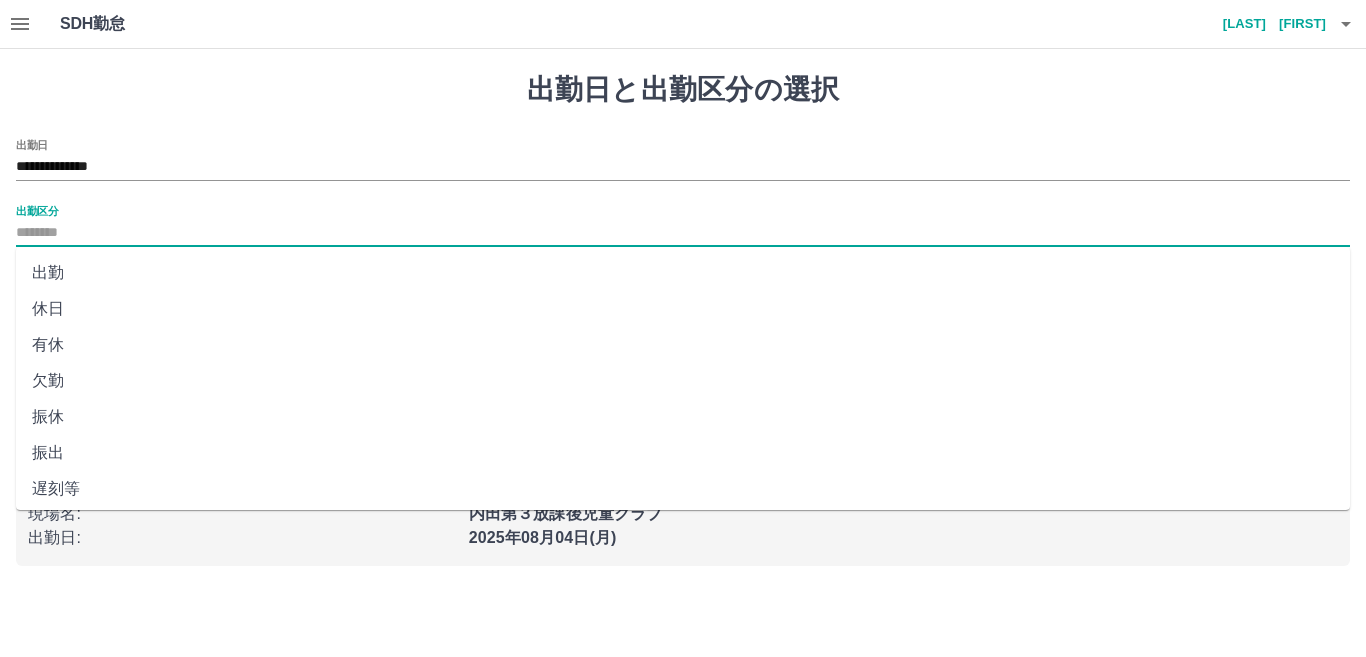click on "出勤" at bounding box center (683, 273) 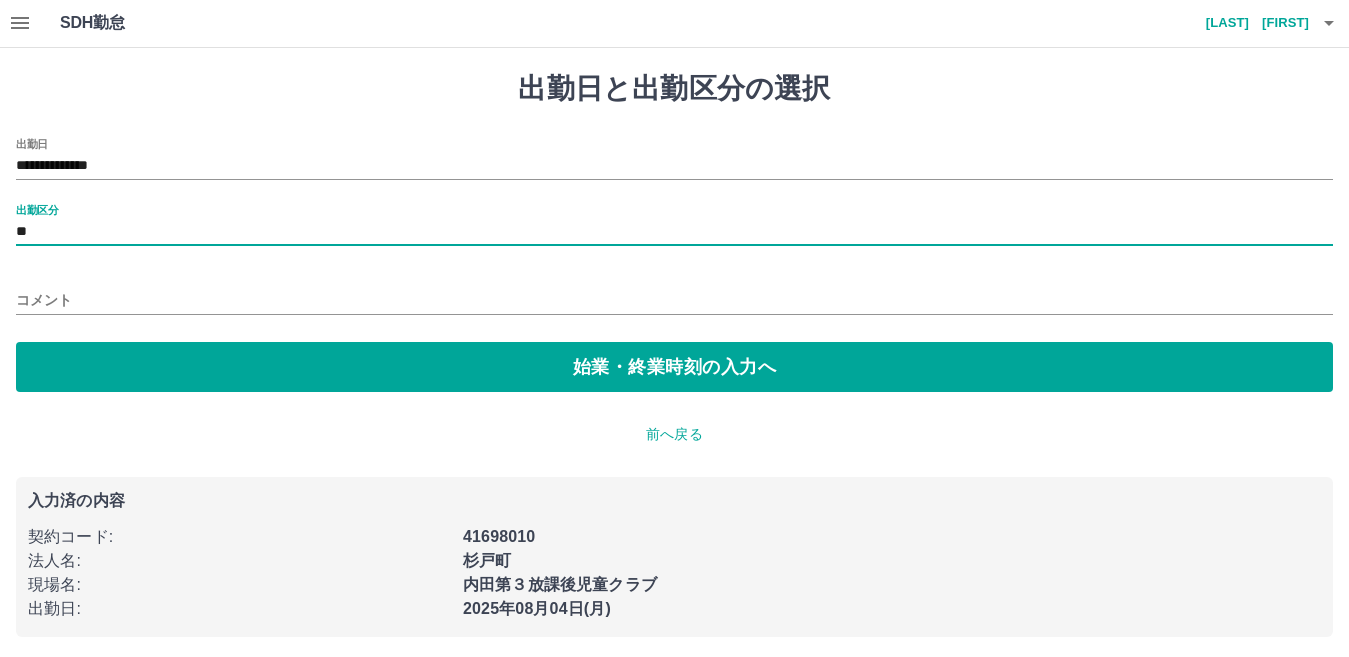 scroll, scrollTop: 0, scrollLeft: 0, axis: both 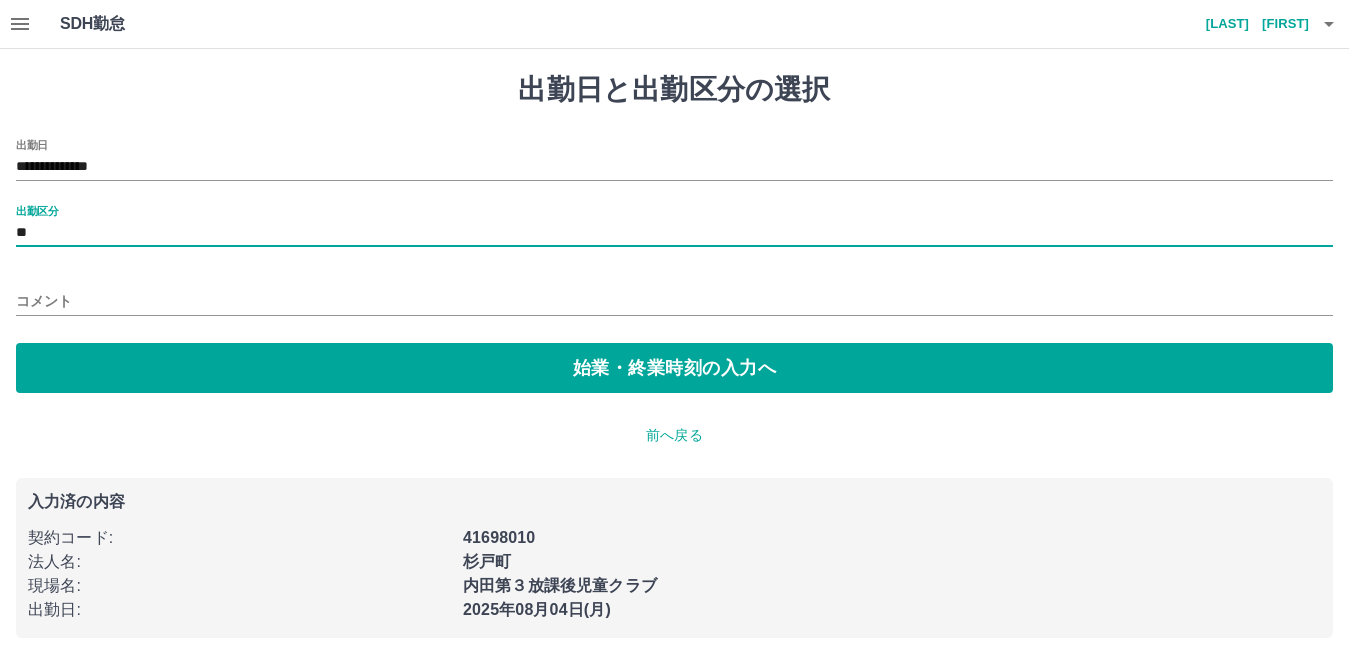 click 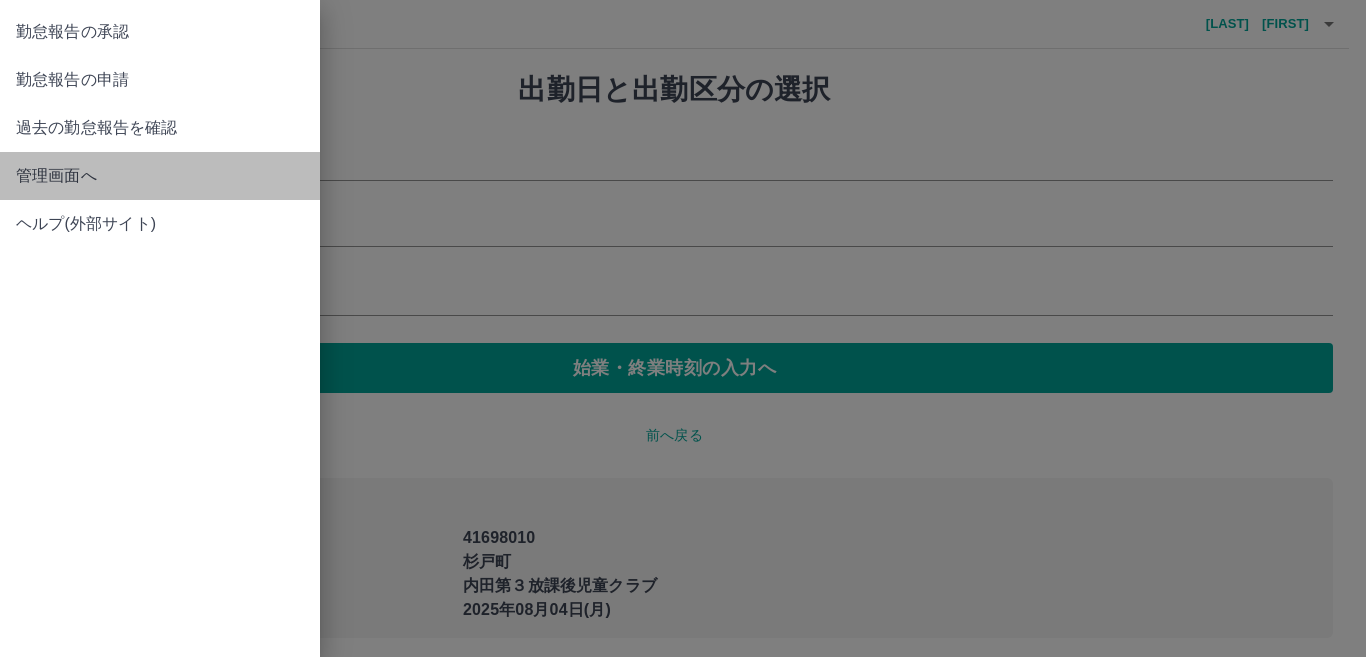 click on "管理画面へ" at bounding box center (160, 176) 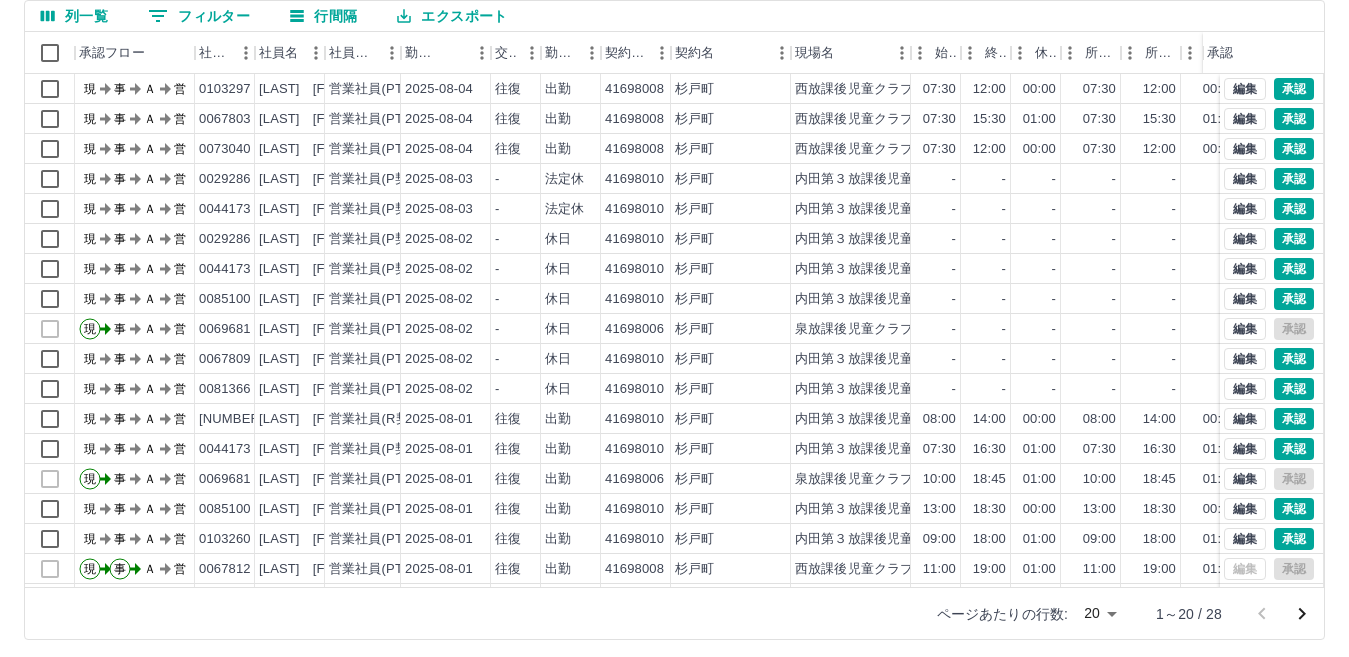 scroll, scrollTop: 188, scrollLeft: 0, axis: vertical 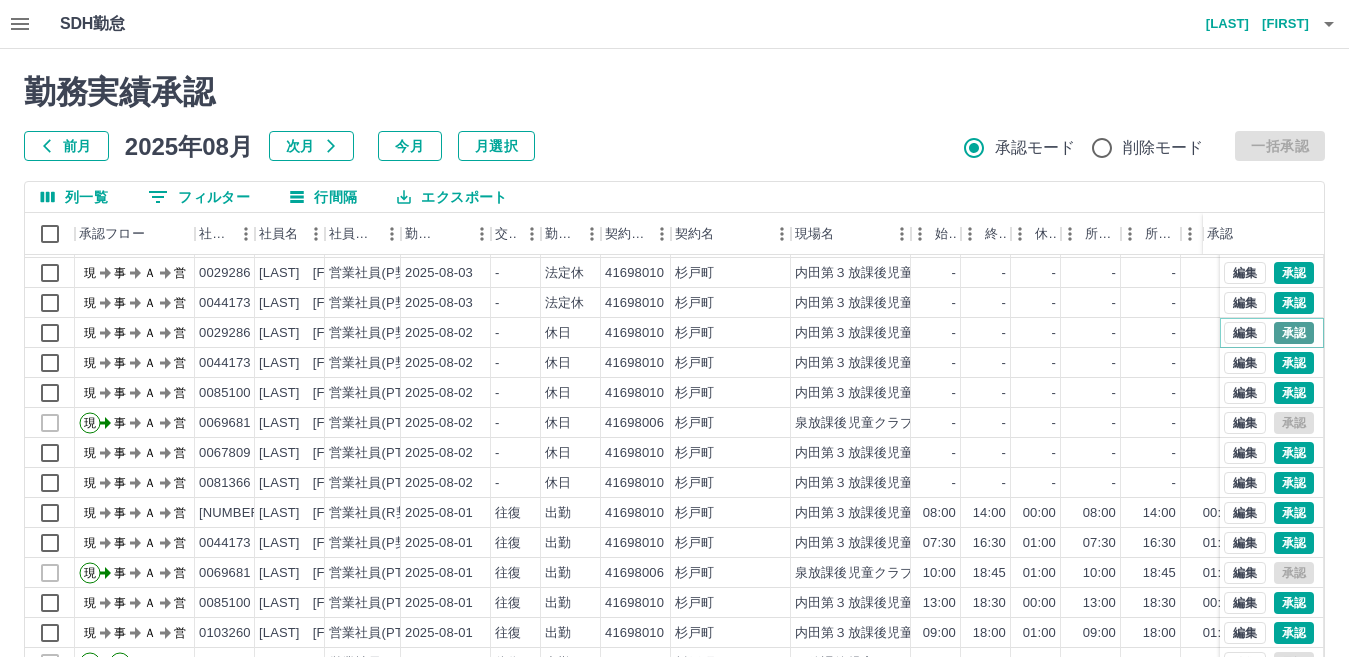 click on "承認" at bounding box center [1294, 333] 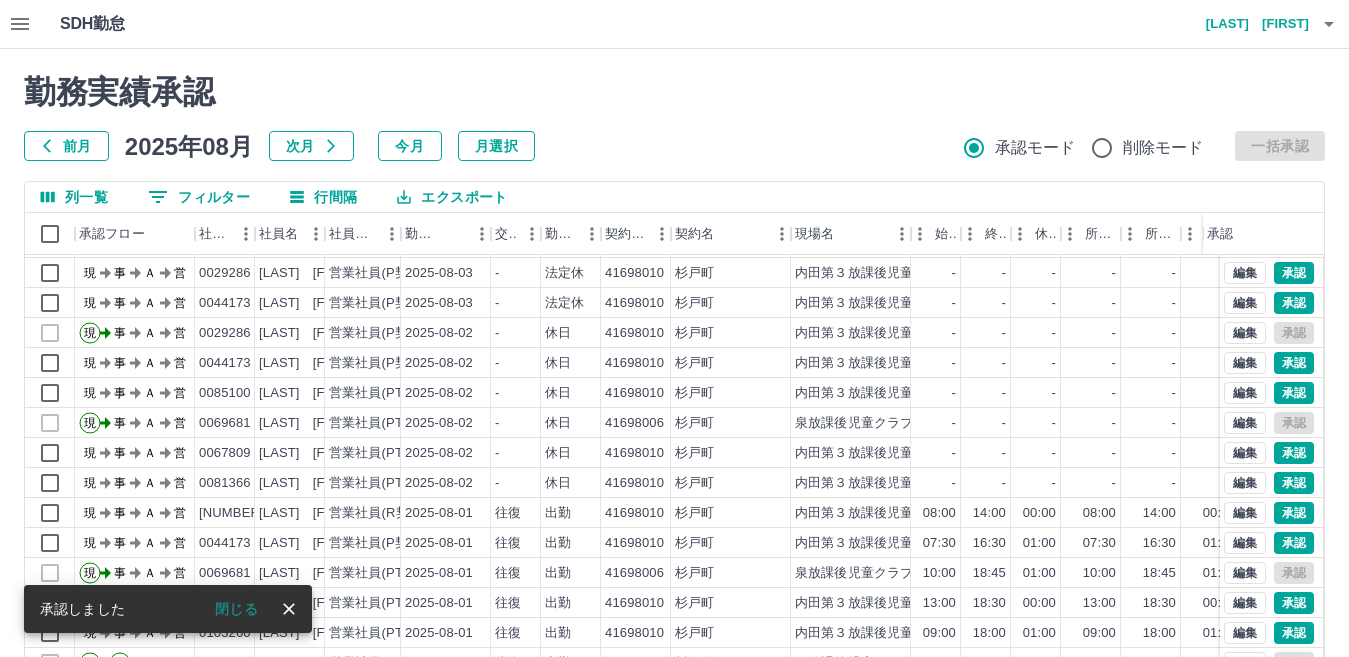 scroll, scrollTop: 0, scrollLeft: 0, axis: both 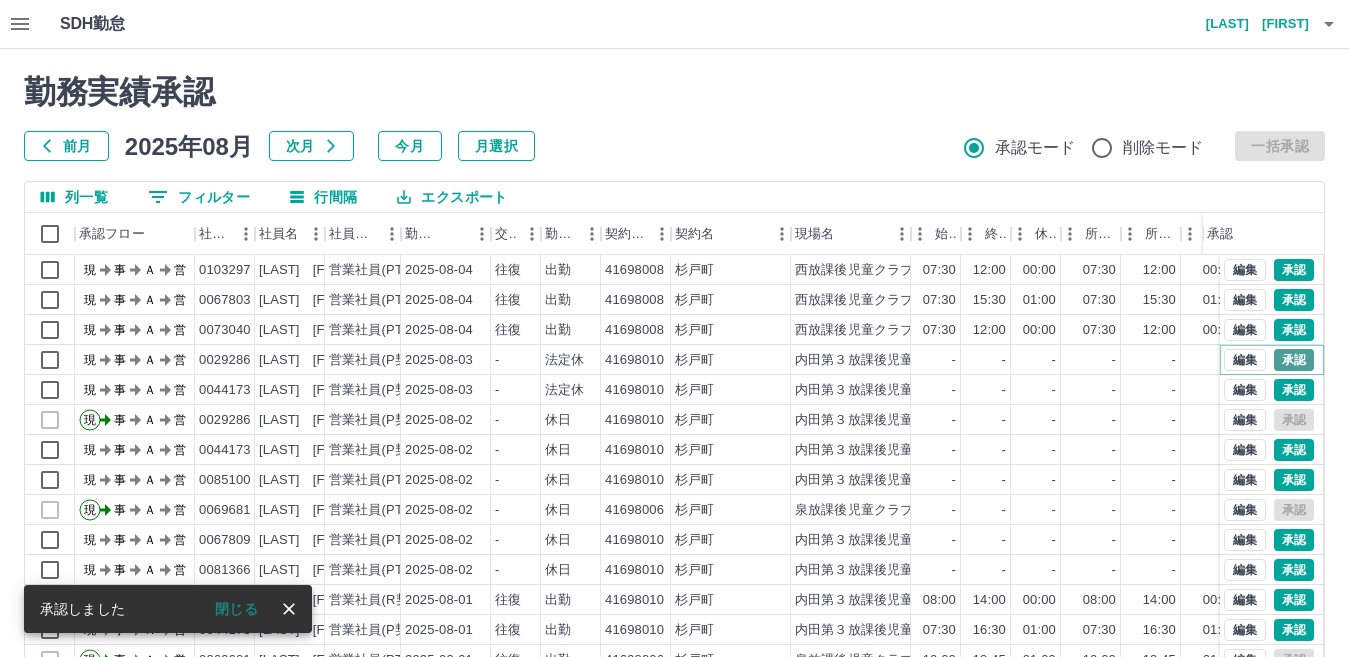 click on "承認" at bounding box center [1294, 360] 